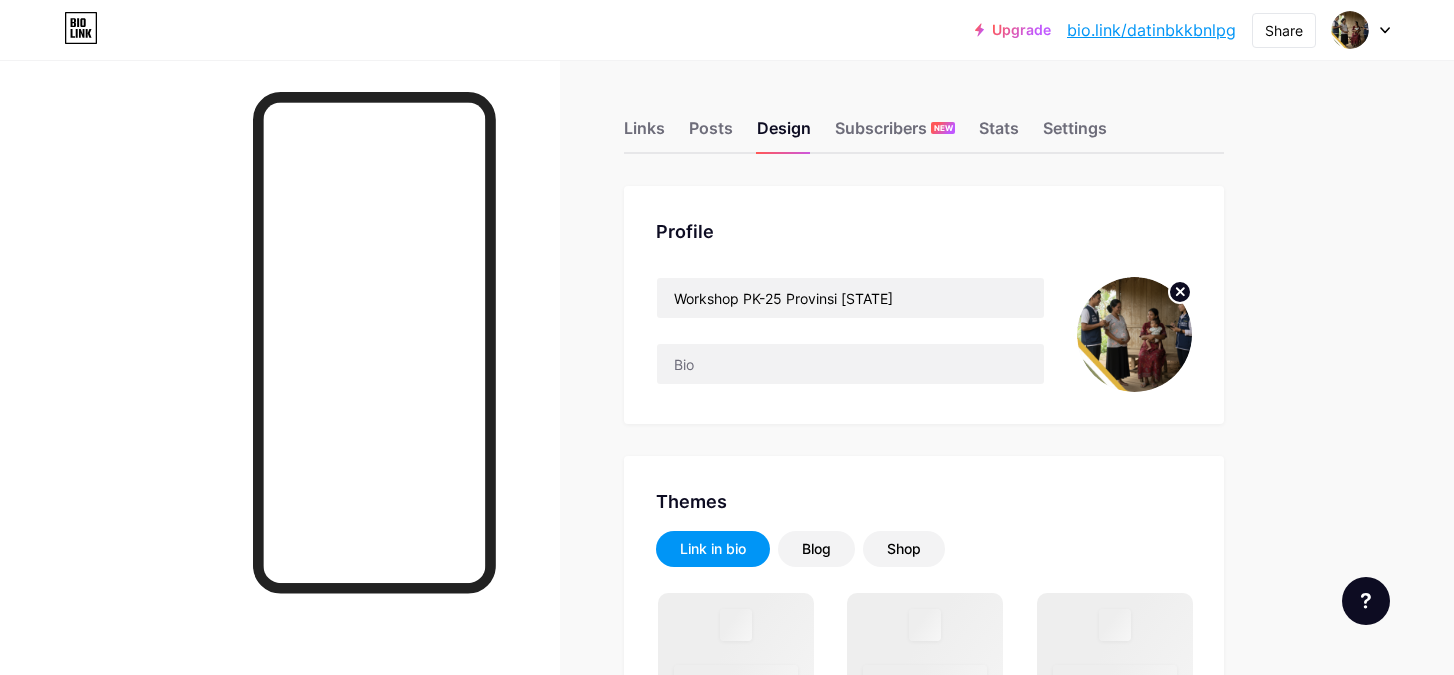 scroll, scrollTop: 0, scrollLeft: 0, axis: both 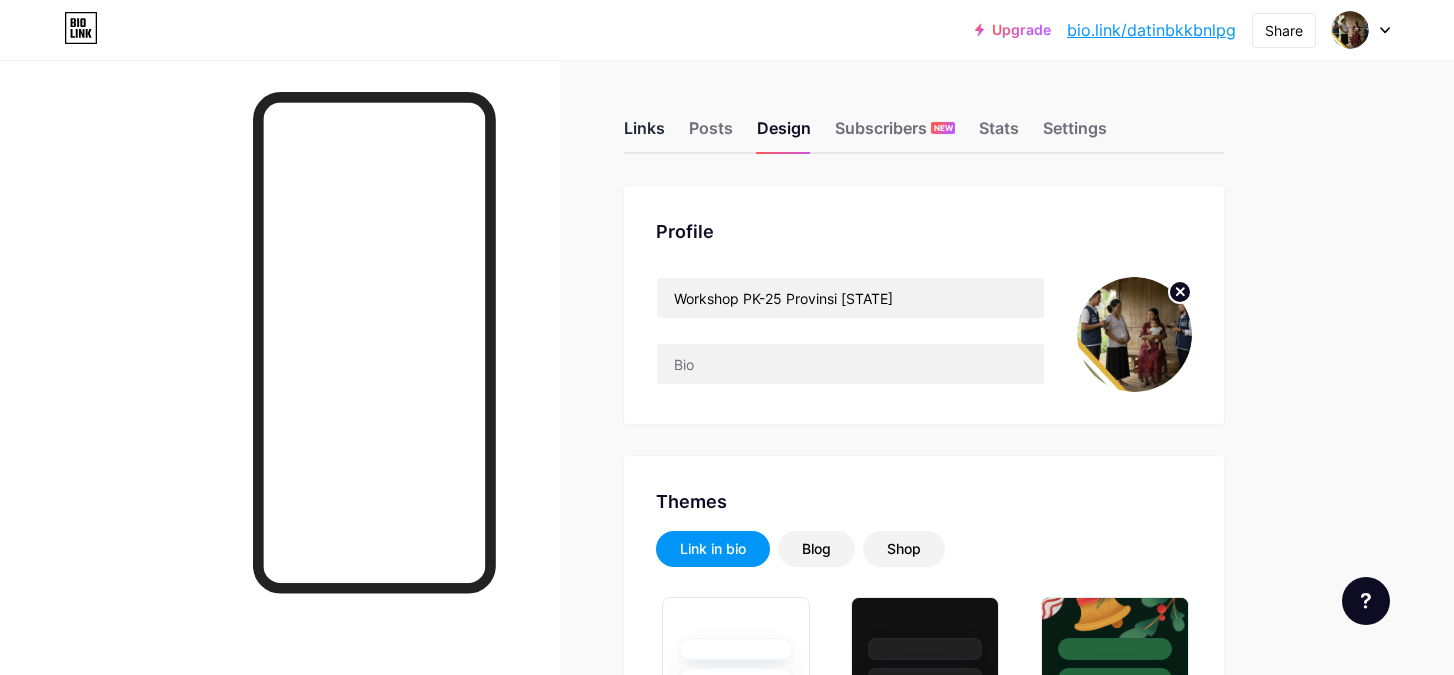 click on "Links" at bounding box center [644, 134] 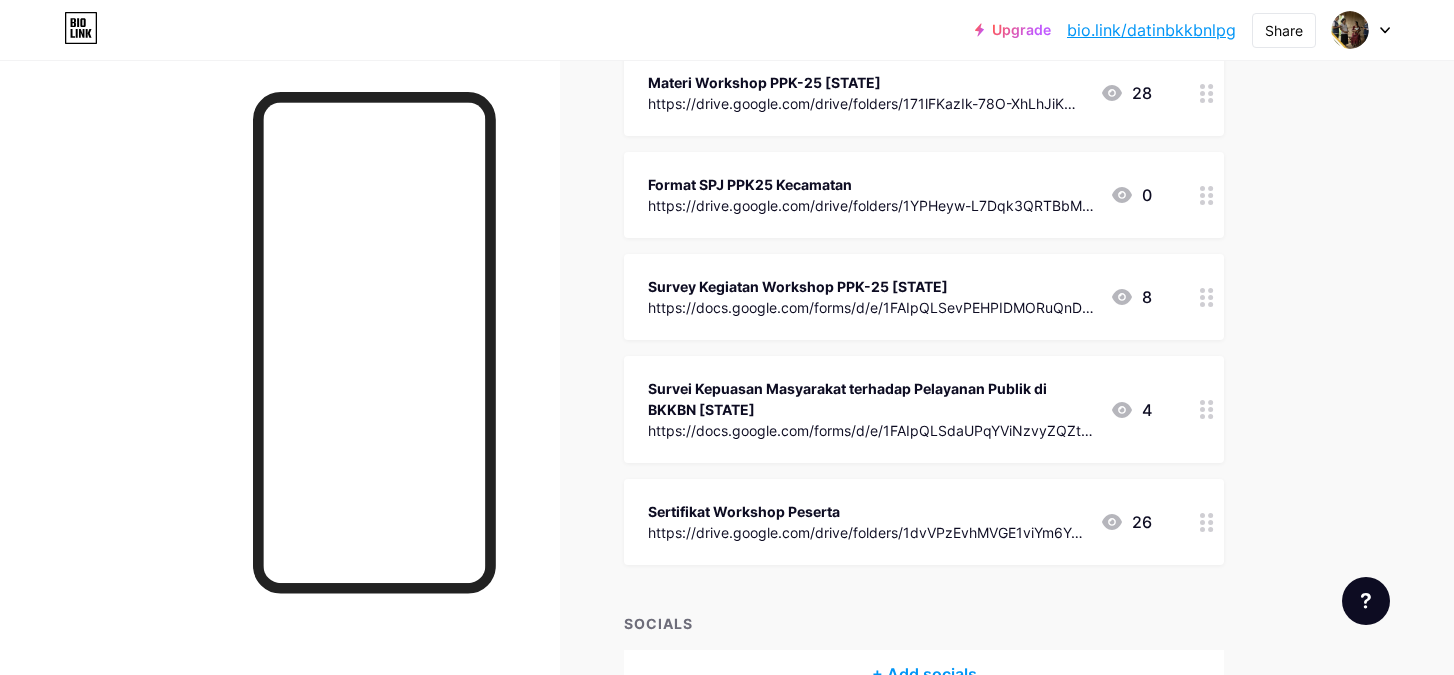 scroll, scrollTop: 0, scrollLeft: 0, axis: both 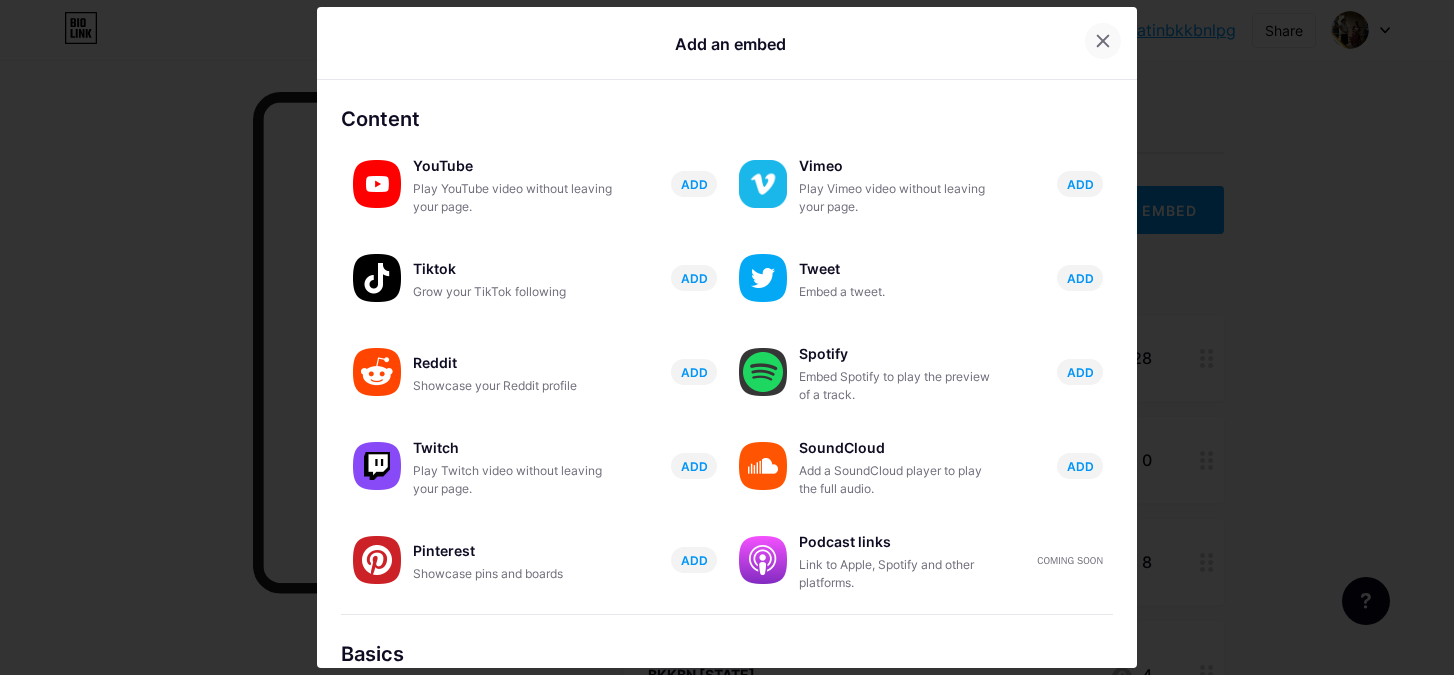 click at bounding box center (1103, 41) 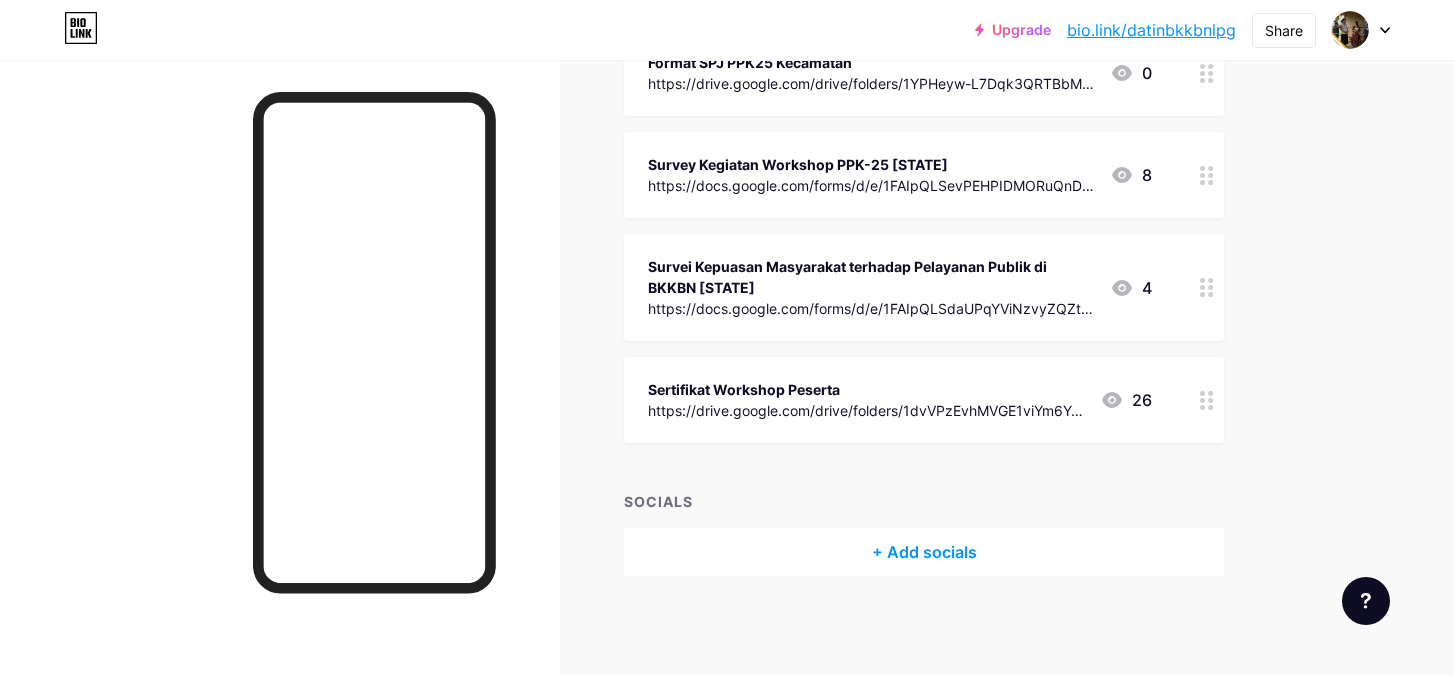 scroll, scrollTop: 0, scrollLeft: 0, axis: both 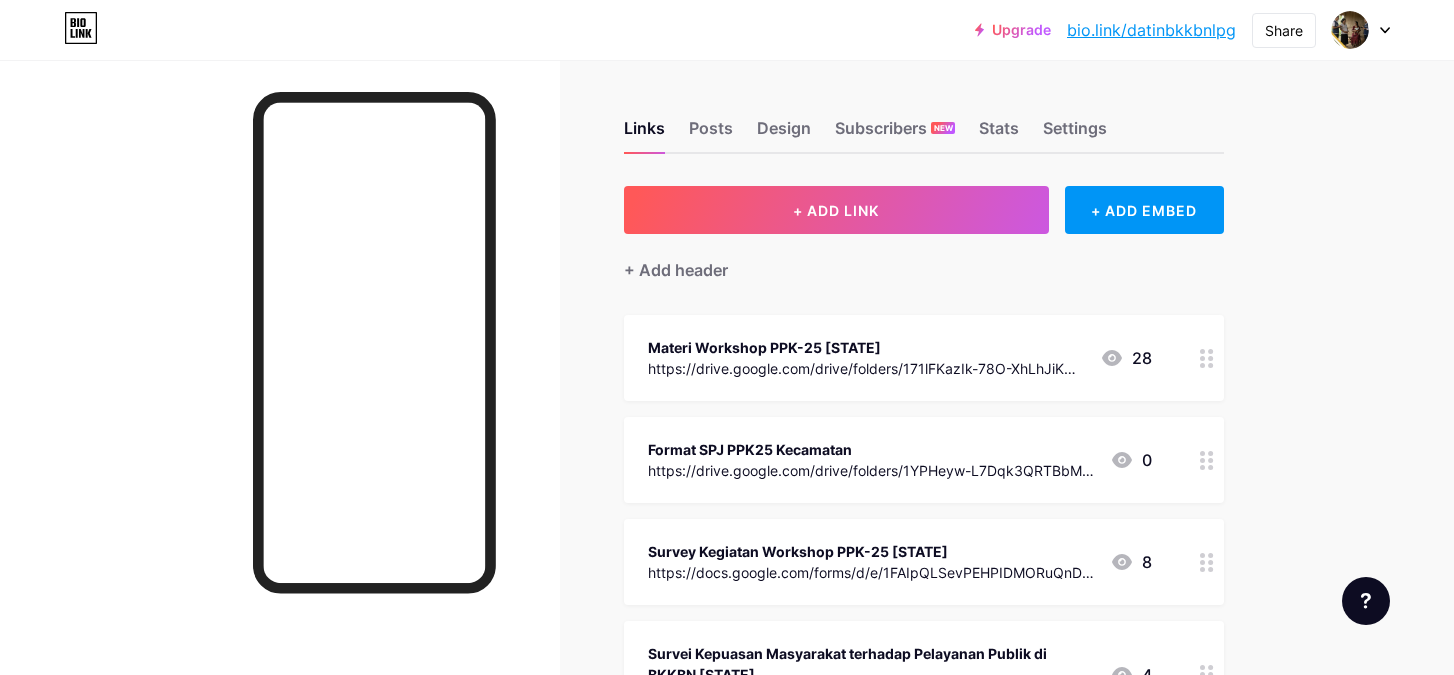 click on "Upgrade" at bounding box center (1013, 30) 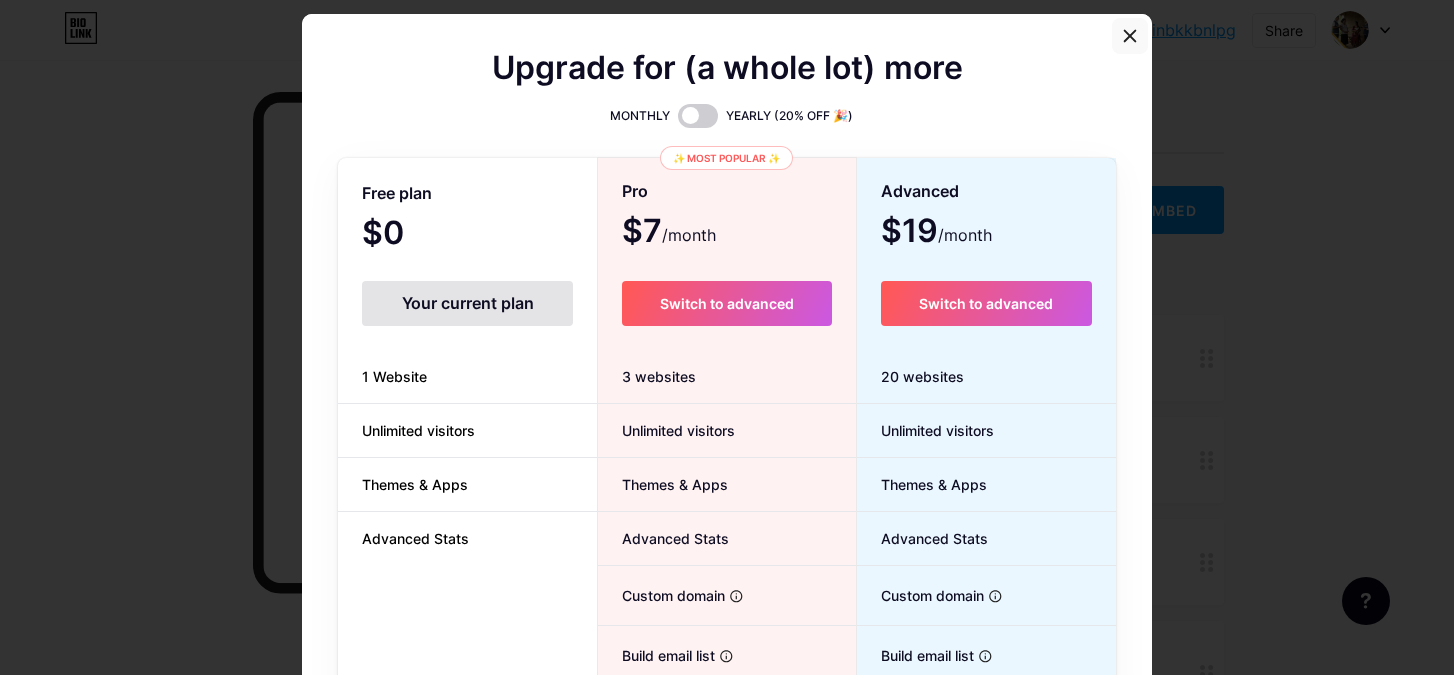 click at bounding box center [1130, 36] 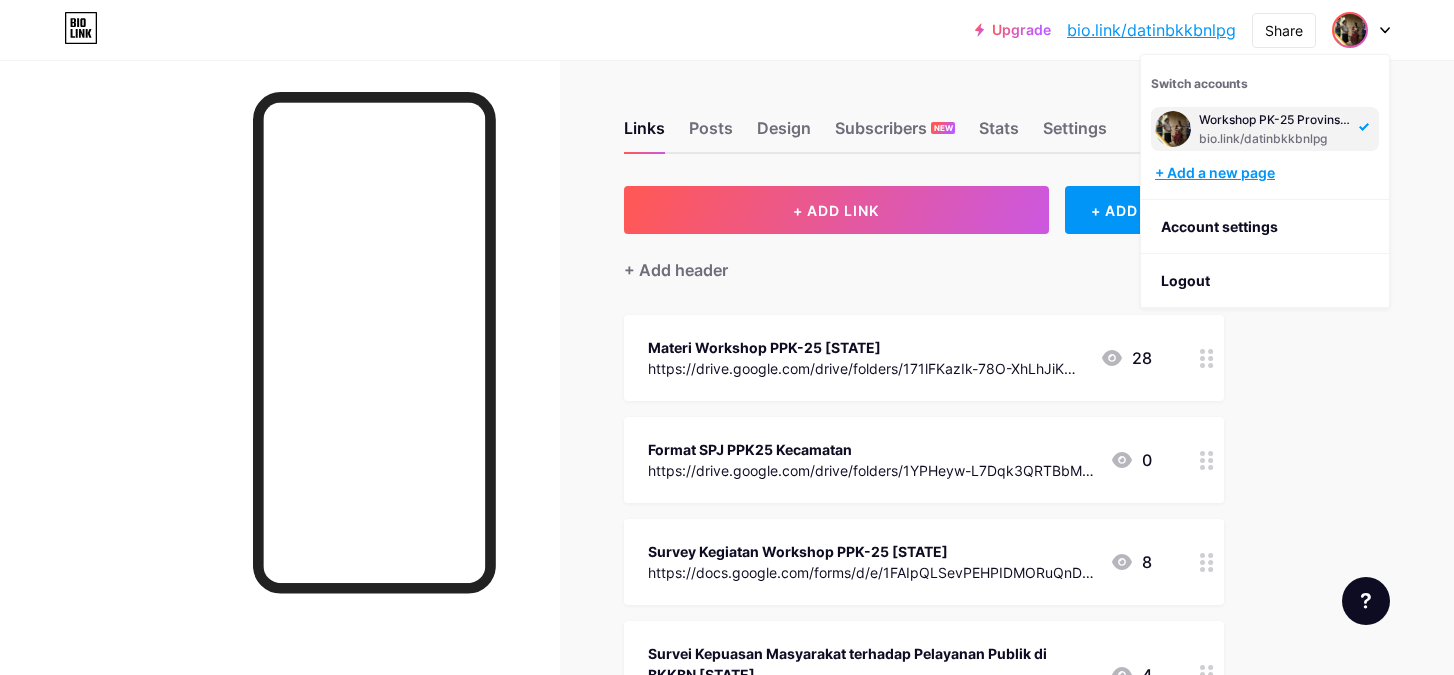 click on "+ Add a new page" at bounding box center [1267, 173] 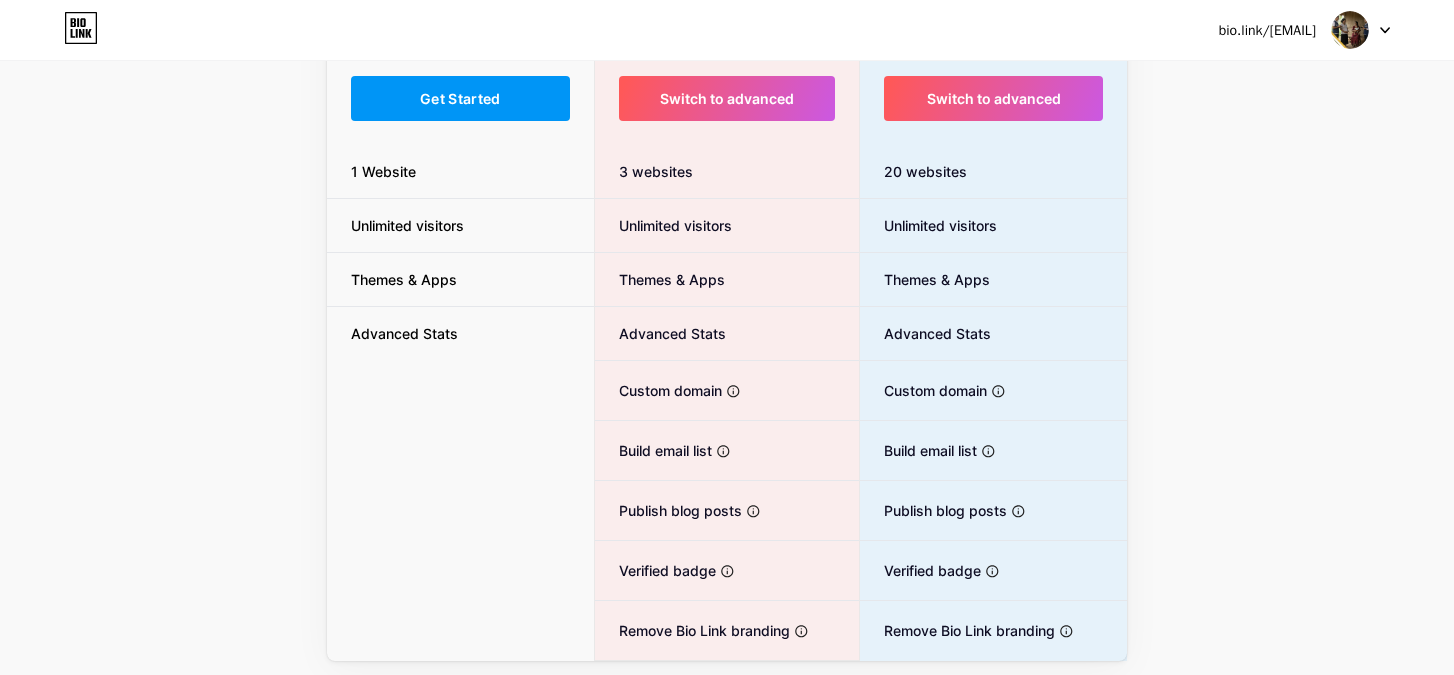 scroll, scrollTop: 307, scrollLeft: 0, axis: vertical 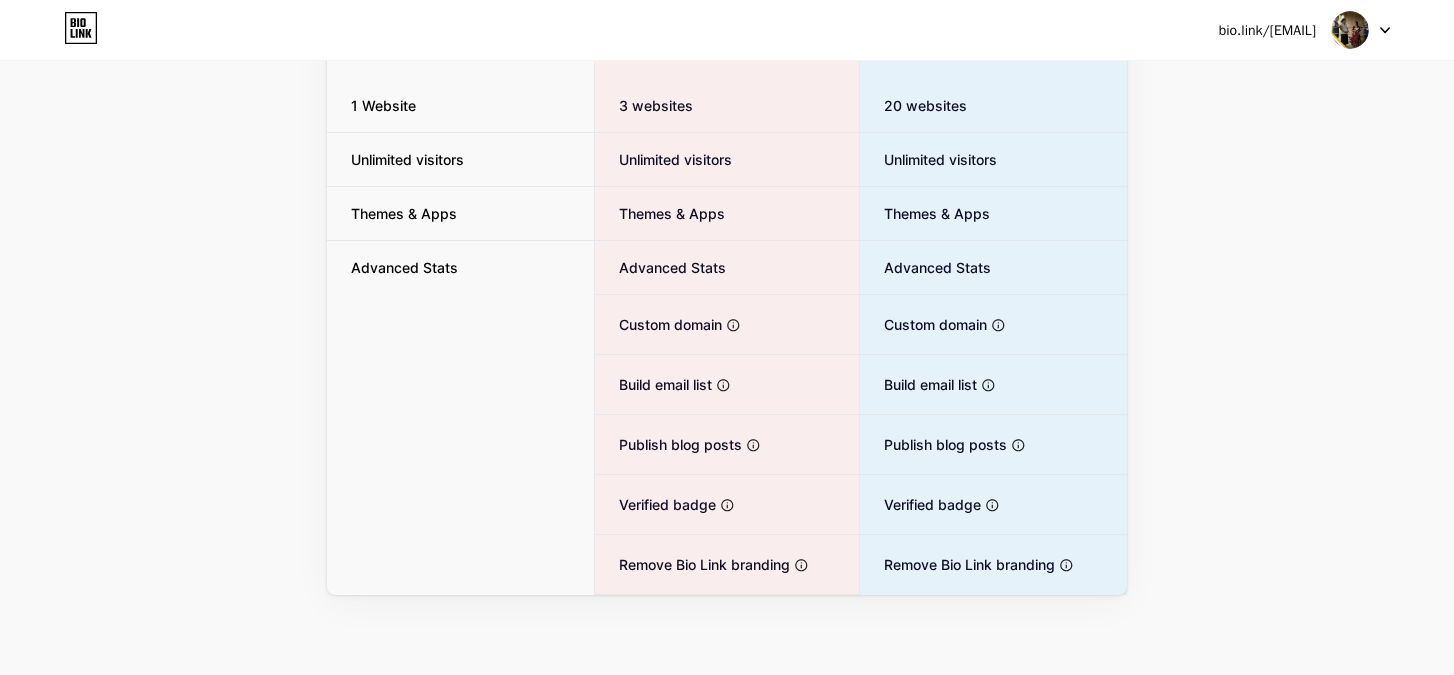 click on "Free plan   $0   /month   Get Started     1 Website Unlimited visitors Themes & Apps Advanced Stats" at bounding box center [460, 242] 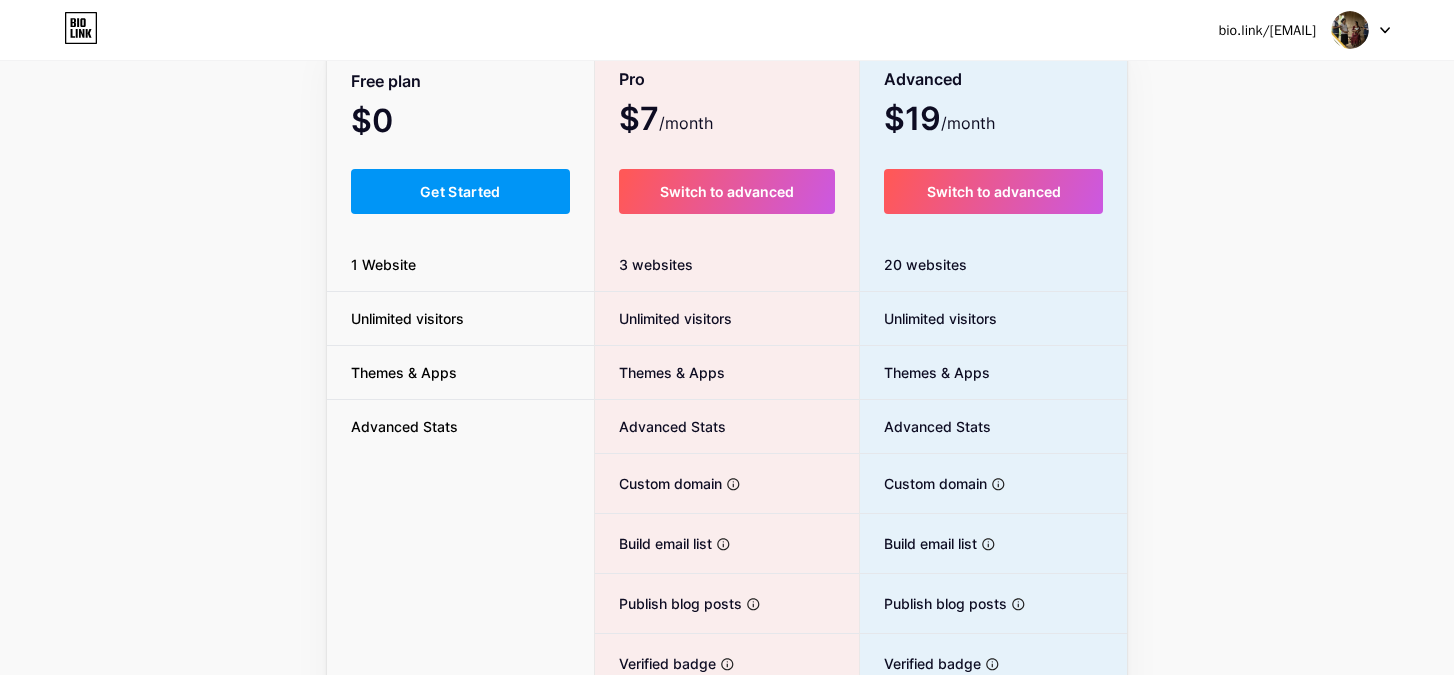 scroll, scrollTop: 0, scrollLeft: 0, axis: both 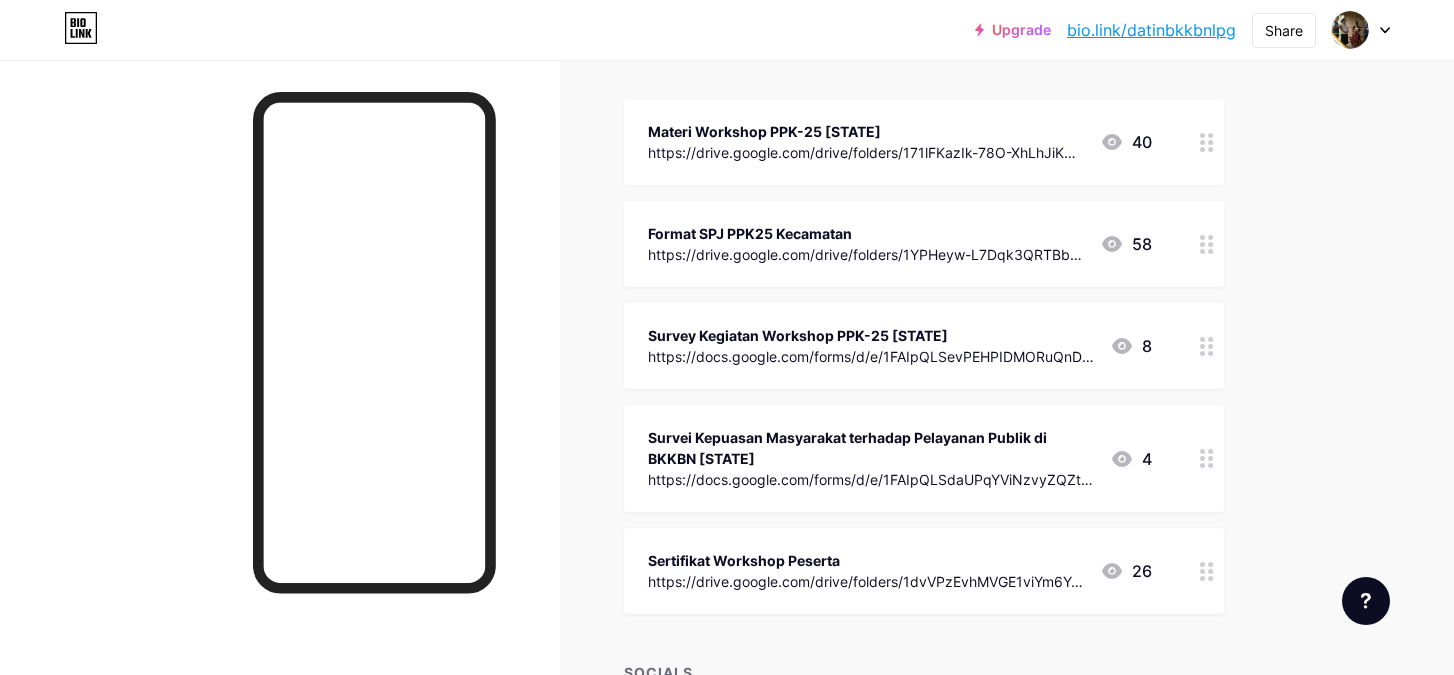 click at bounding box center (1207, 142) 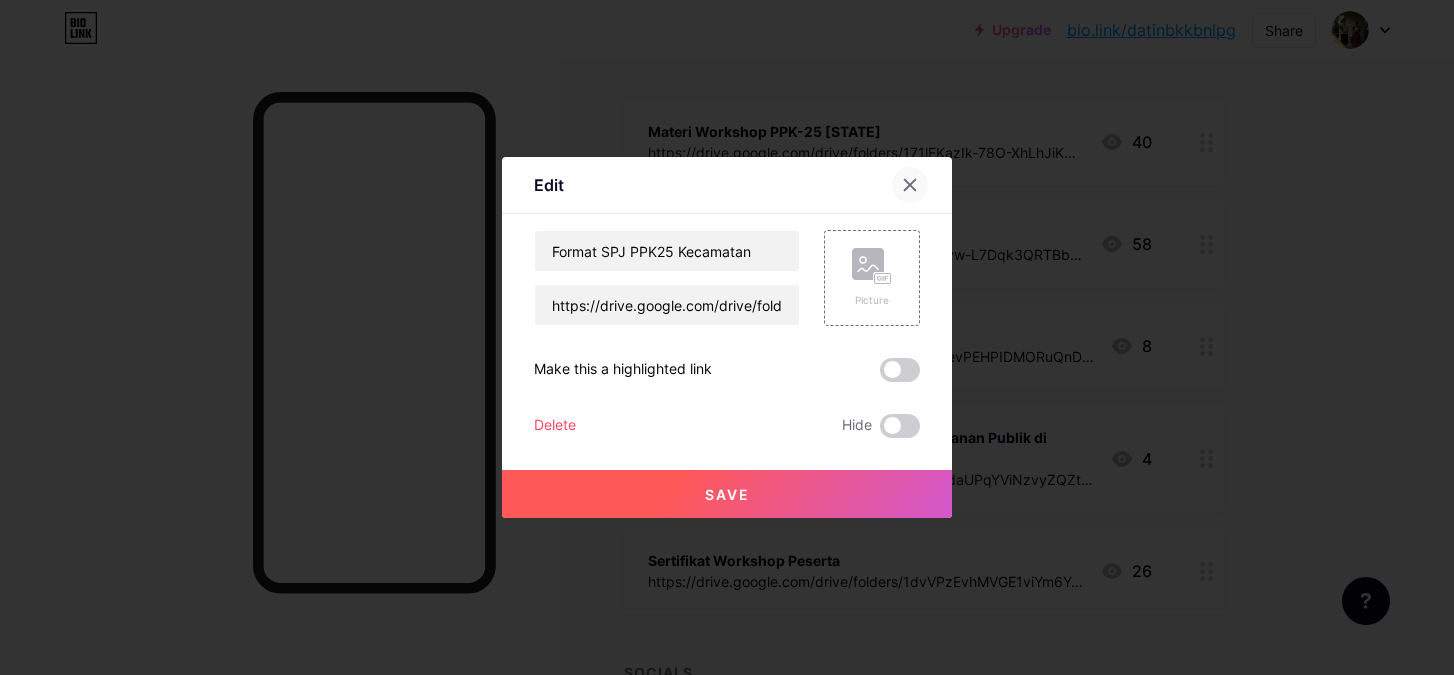click at bounding box center (910, 185) 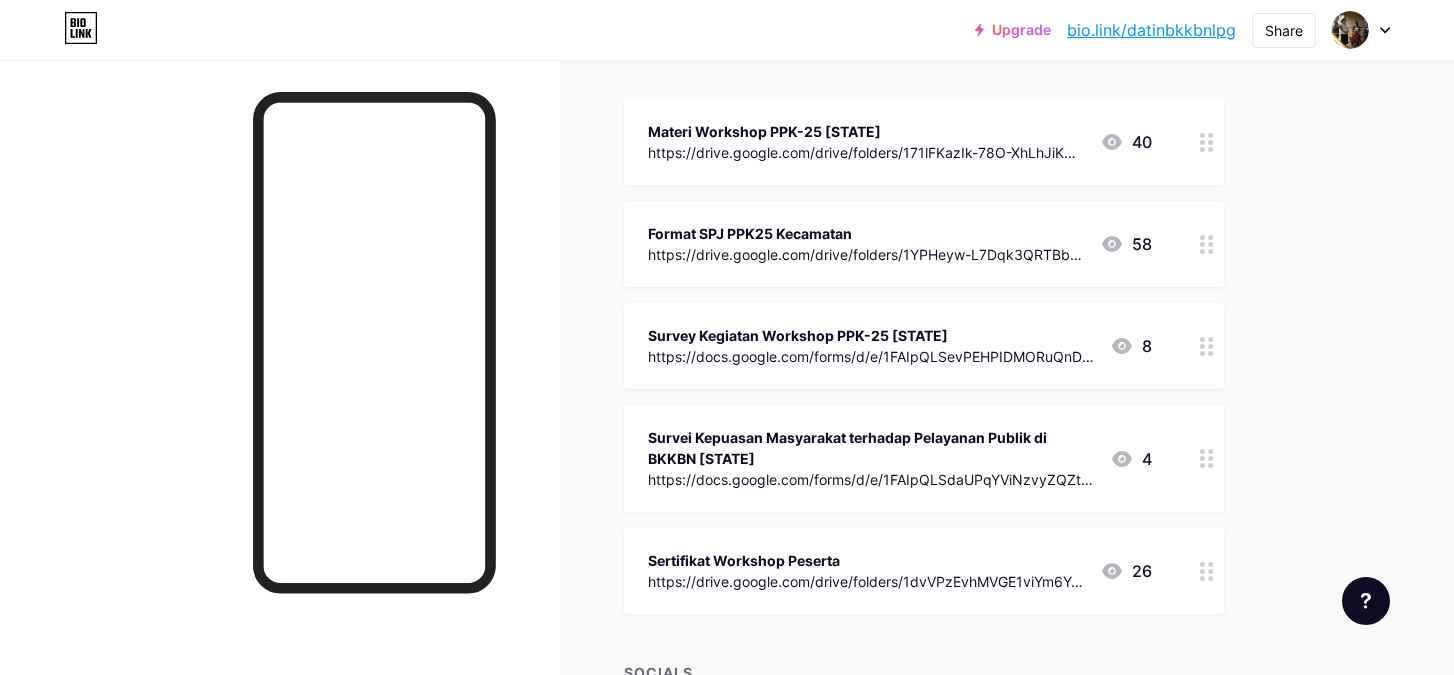 click at bounding box center (1112, 142) 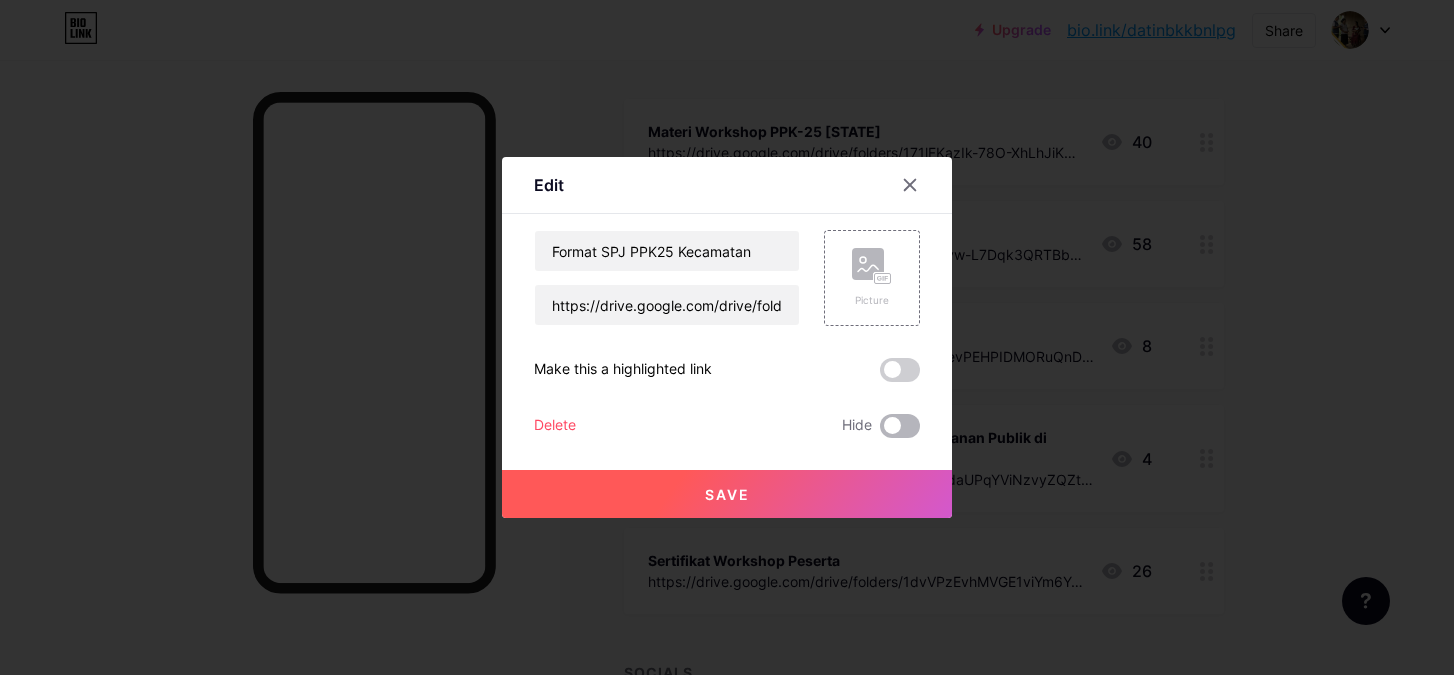 click at bounding box center [900, 426] 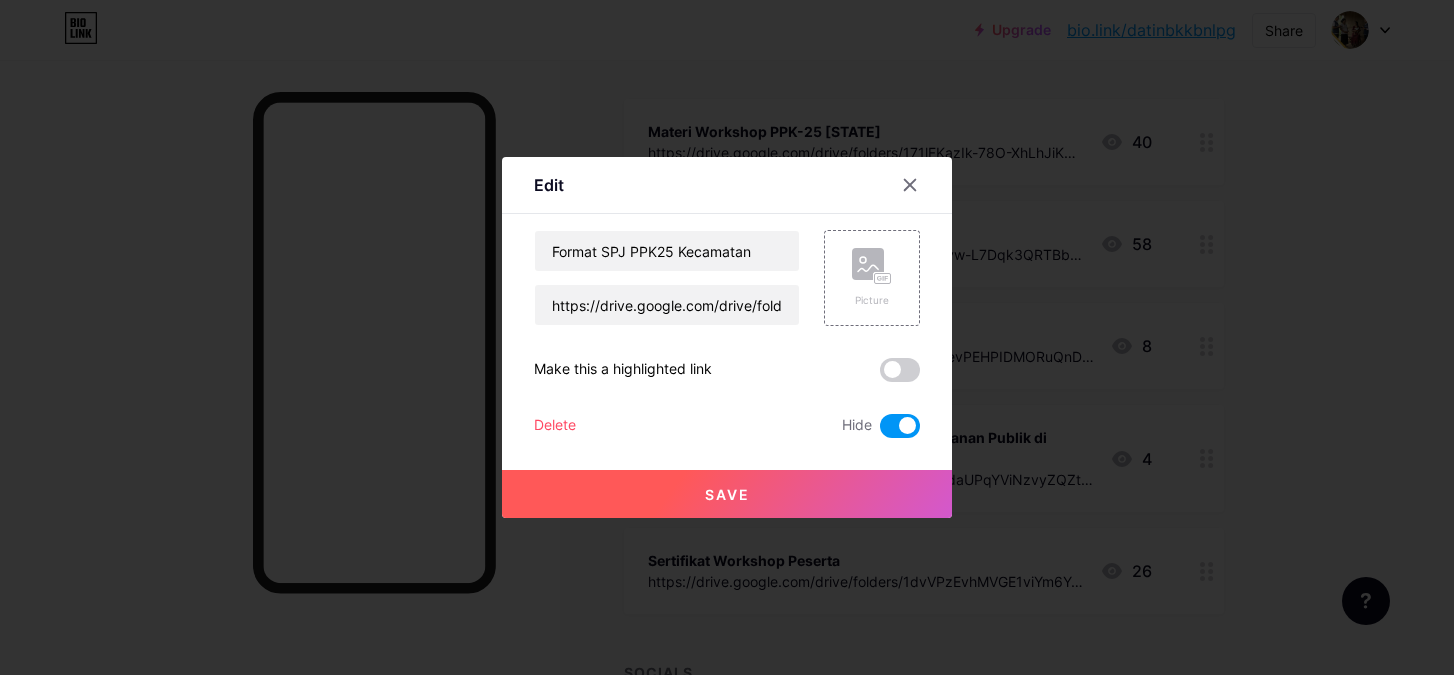 click on "Save" at bounding box center (727, 494) 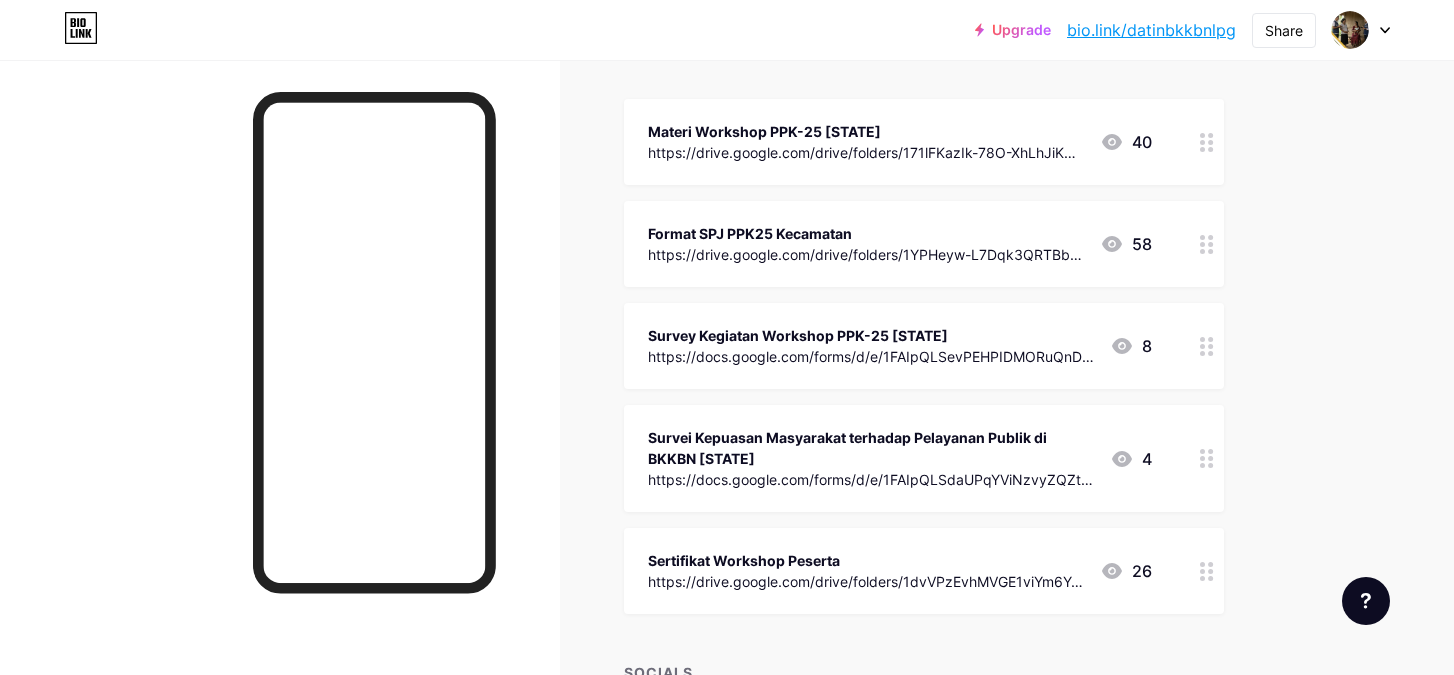 click at bounding box center (1207, 142) 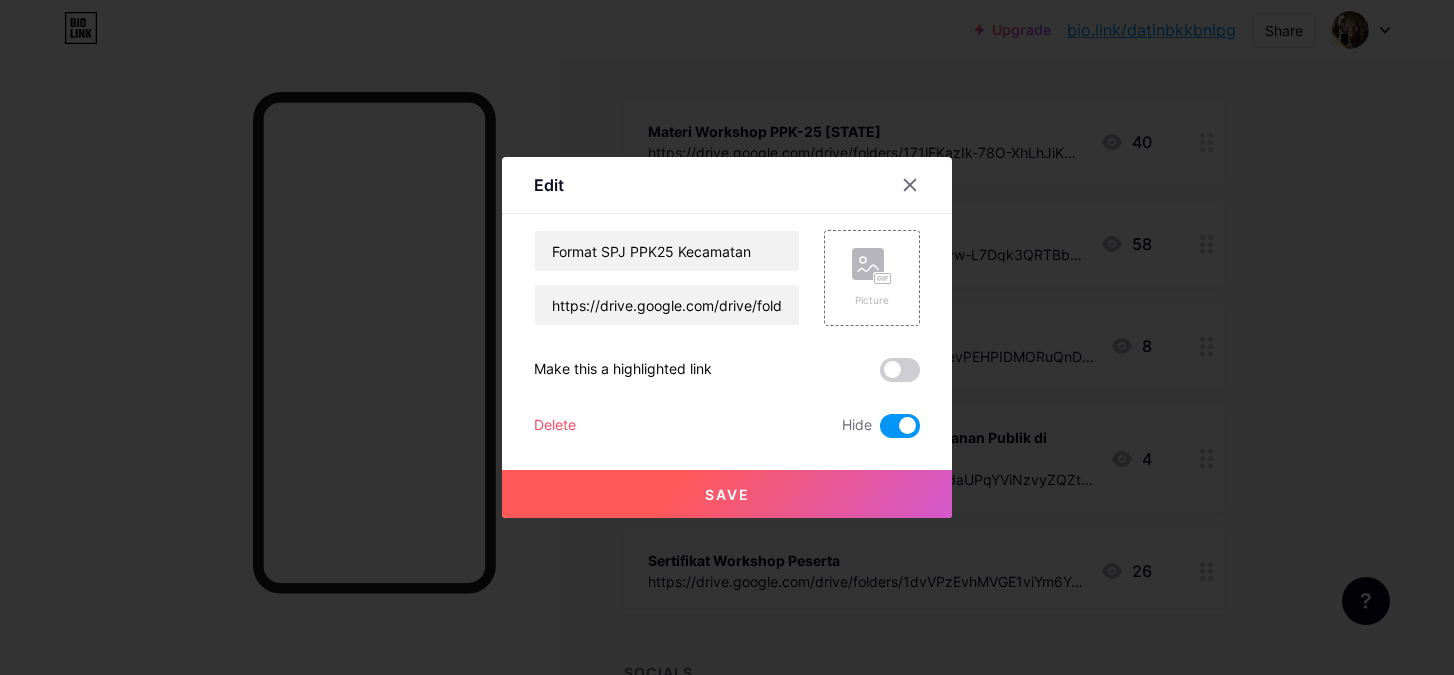 click at bounding box center [900, 426] 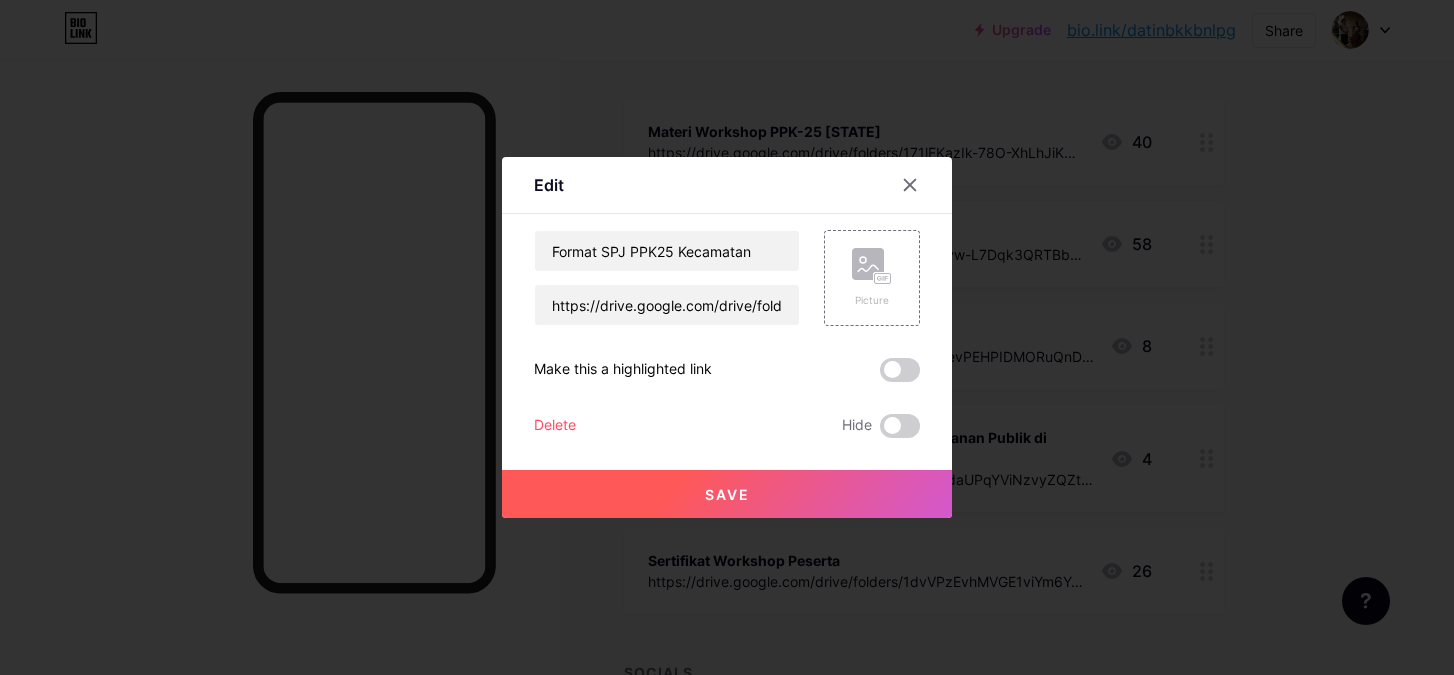 click on "Save" at bounding box center (727, 494) 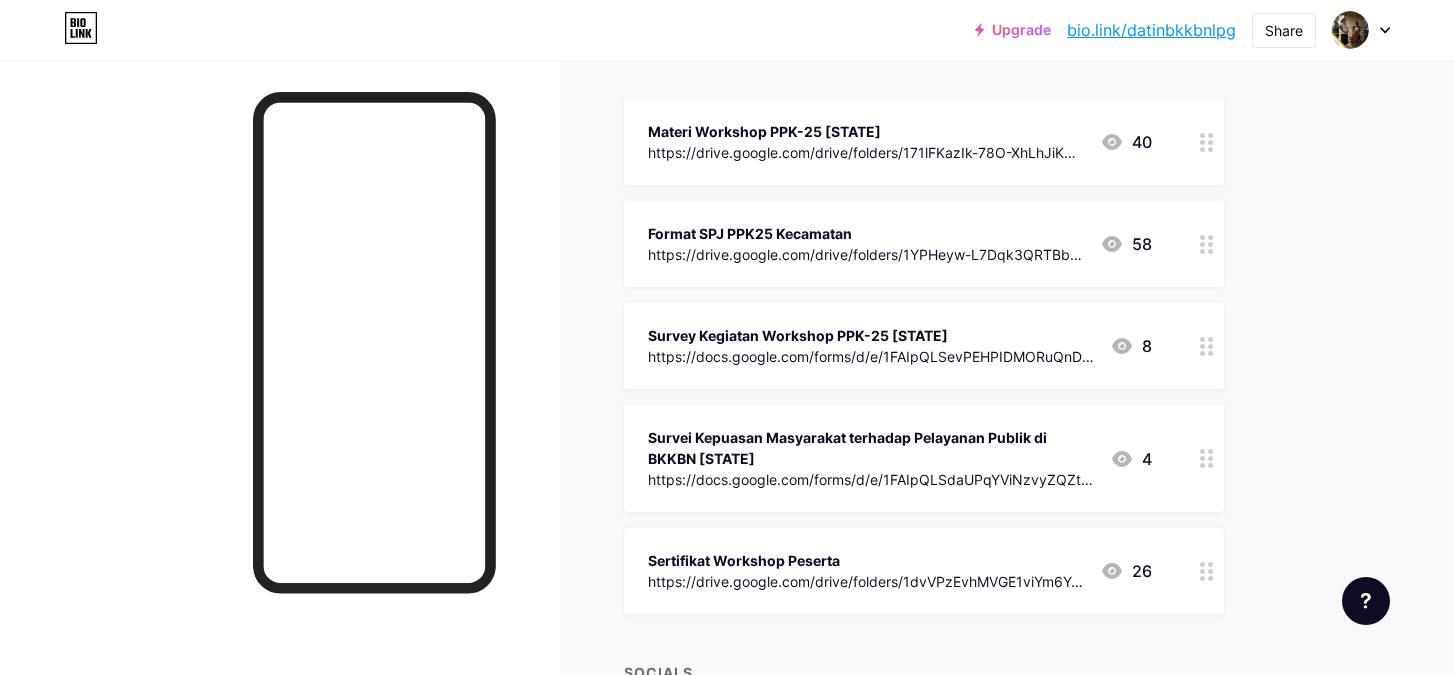 click at bounding box center (1207, 142) 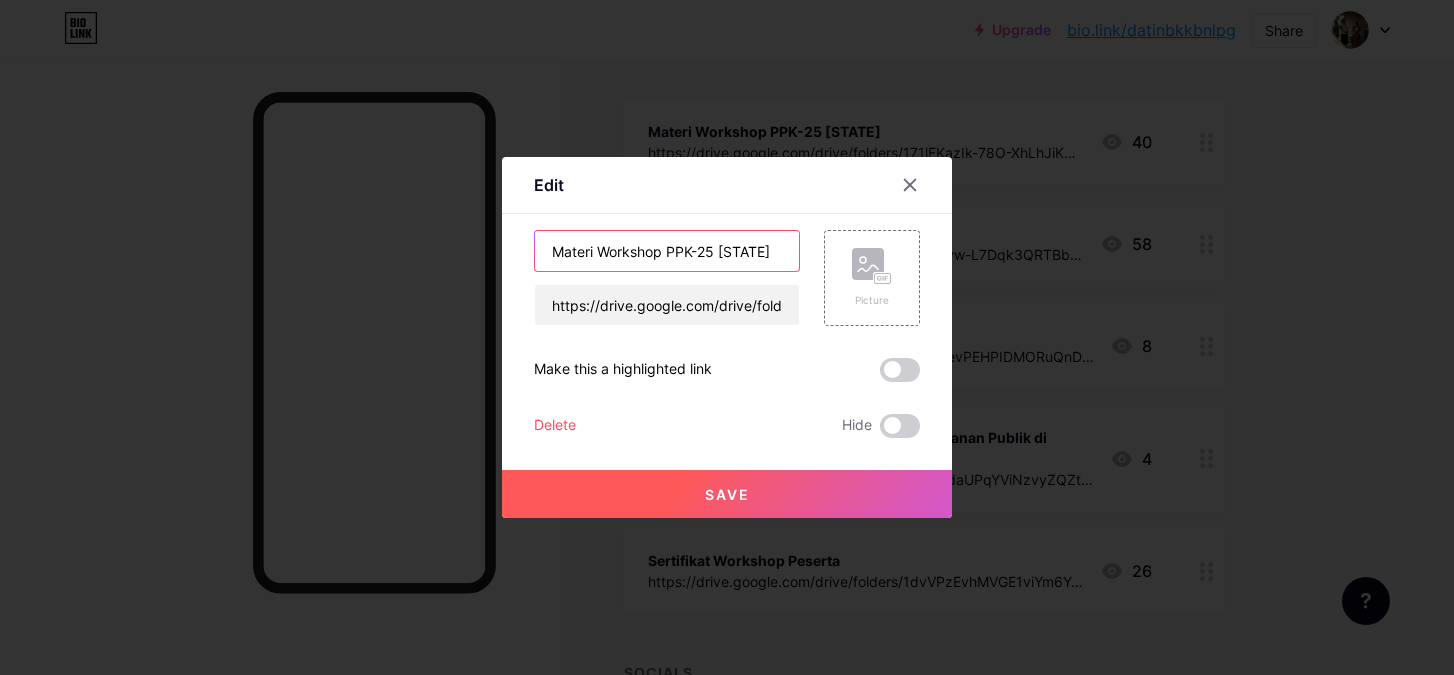 click on "Materi Workshop PPK-25 [STATE]" at bounding box center (667, 251) 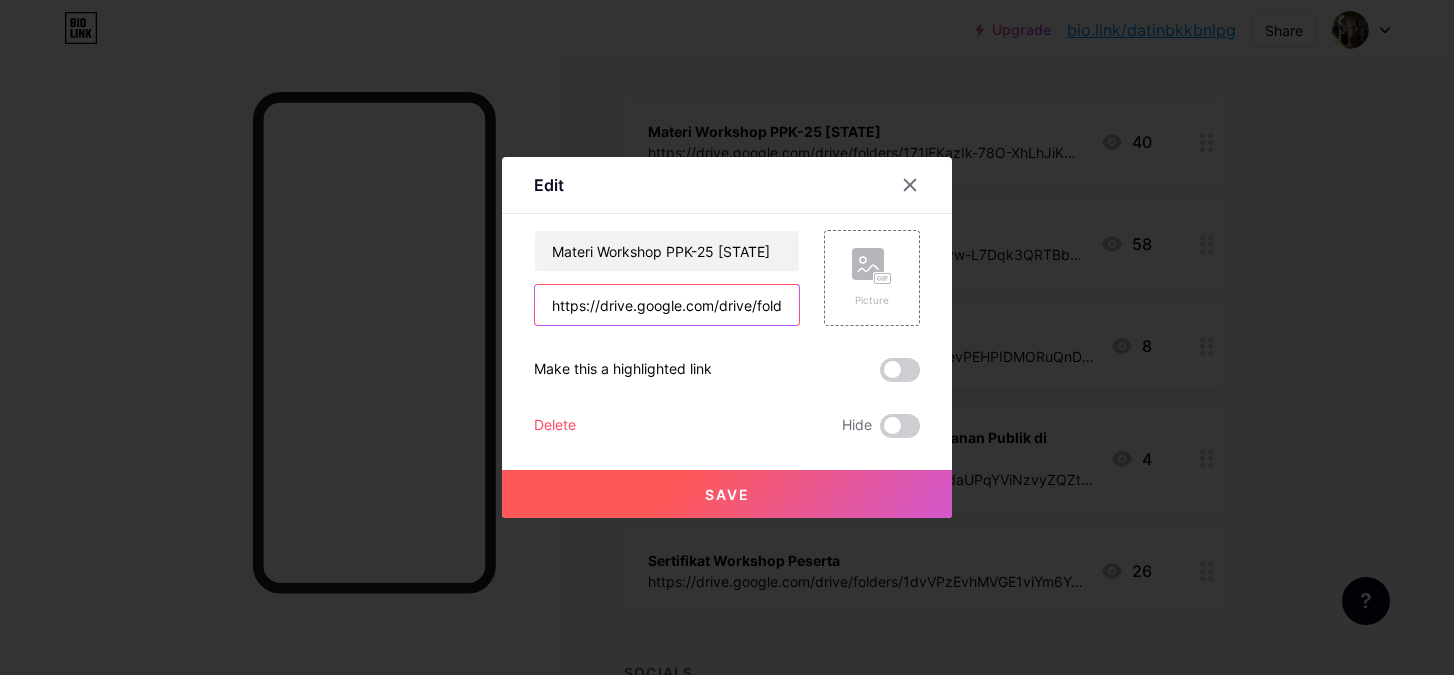 click on "https://drive.google.com/drive/folders/171lFKazIk-78O-XhLhJiKAh7MiEssPul?usp=sharing" at bounding box center (667, 305) 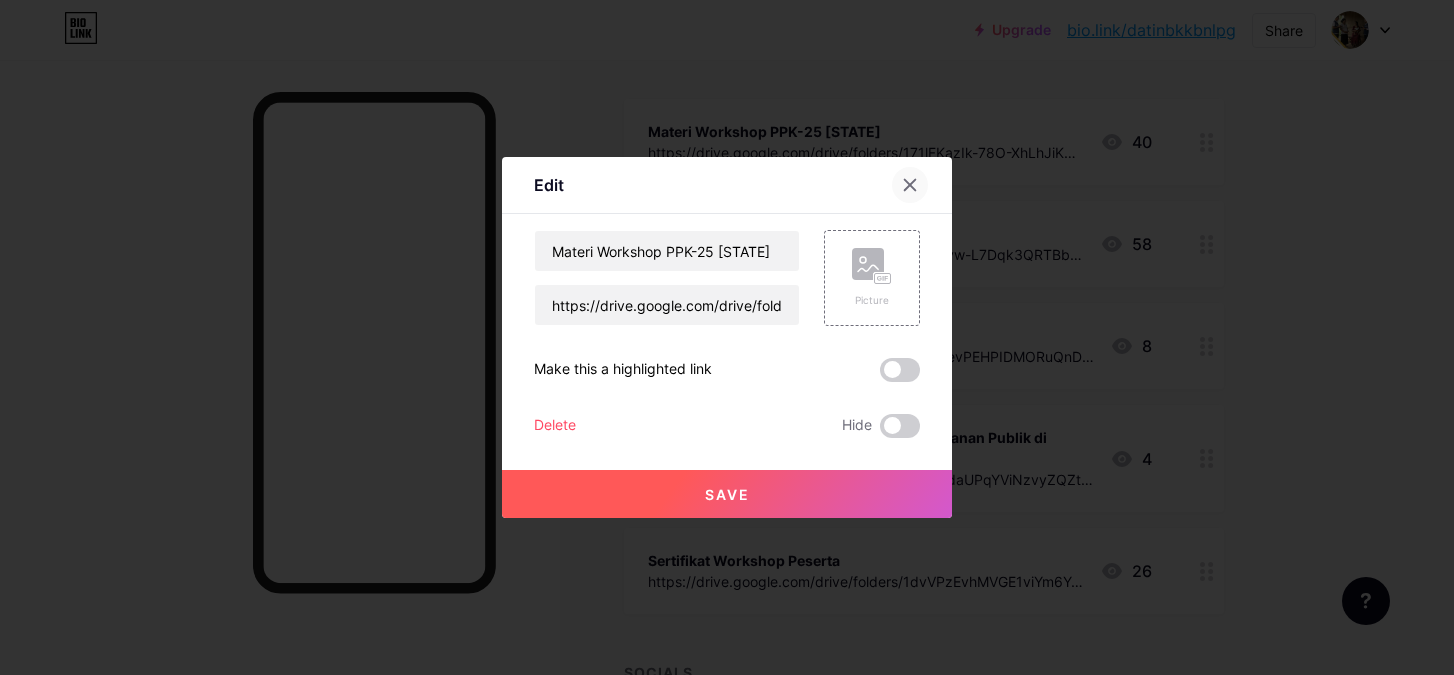 click at bounding box center (910, 185) 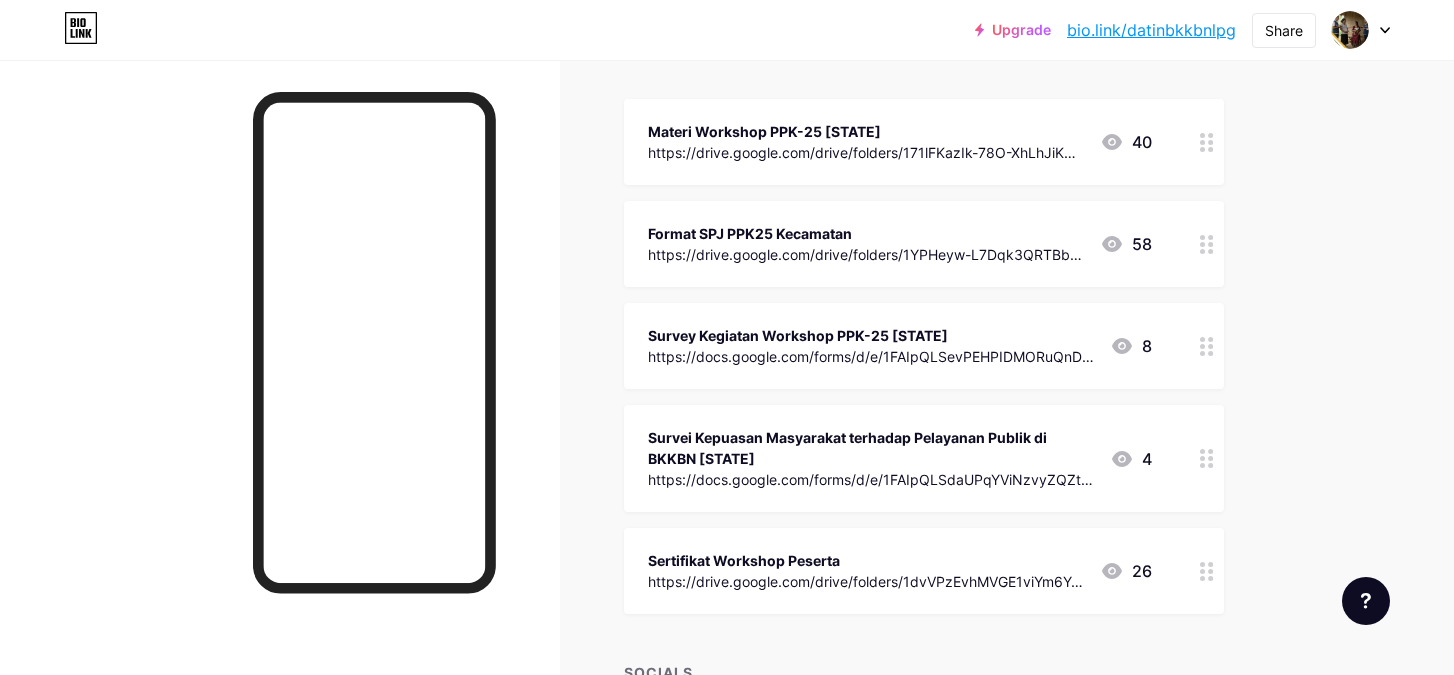click at bounding box center [1207, 142] 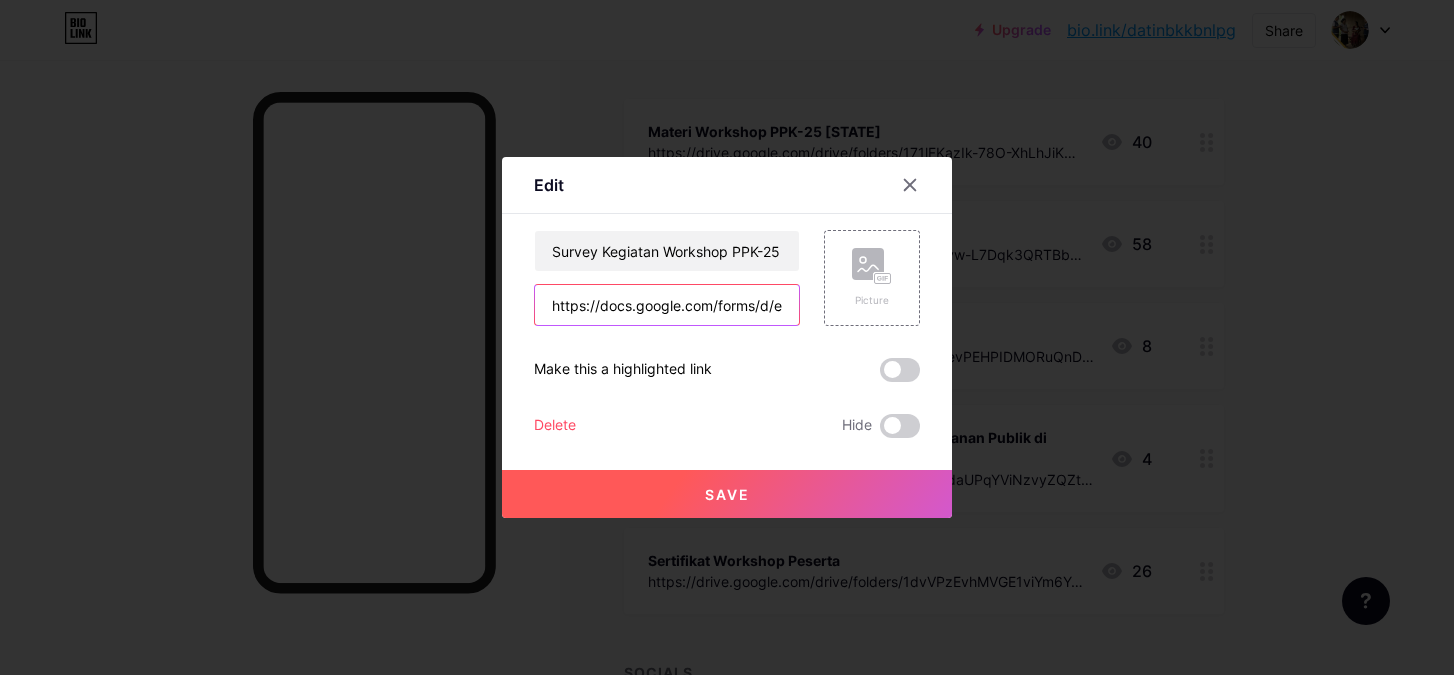 click on "https://docs.google.com/forms/d/e/1FAIpQLSevPEHPIDMORuQnDcnLAib-e9HhCvcEduGX6ioSVrP2g9GJVQ/viewform?usp=sharing&ouid=111637956308335695761" at bounding box center [667, 305] 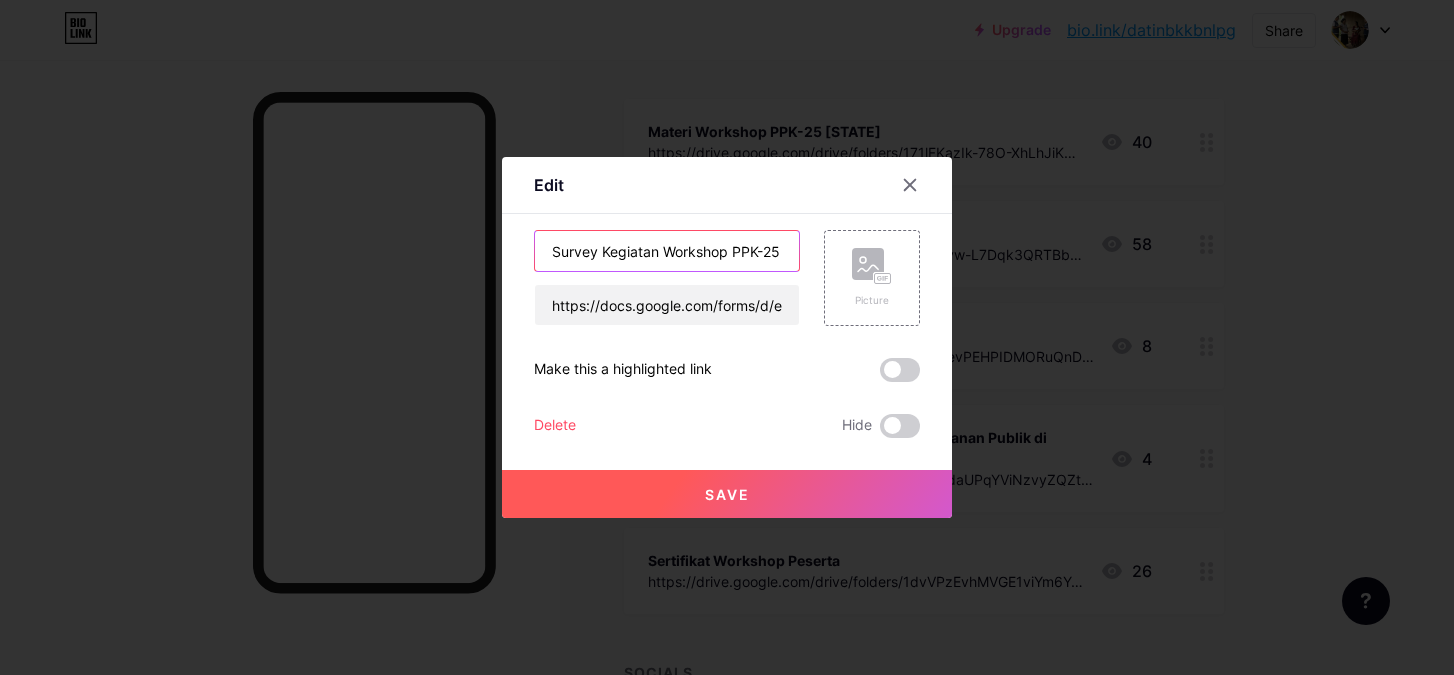 click on "Survey Kegiatan Workshop PPK-25 [STATE]" at bounding box center (667, 251) 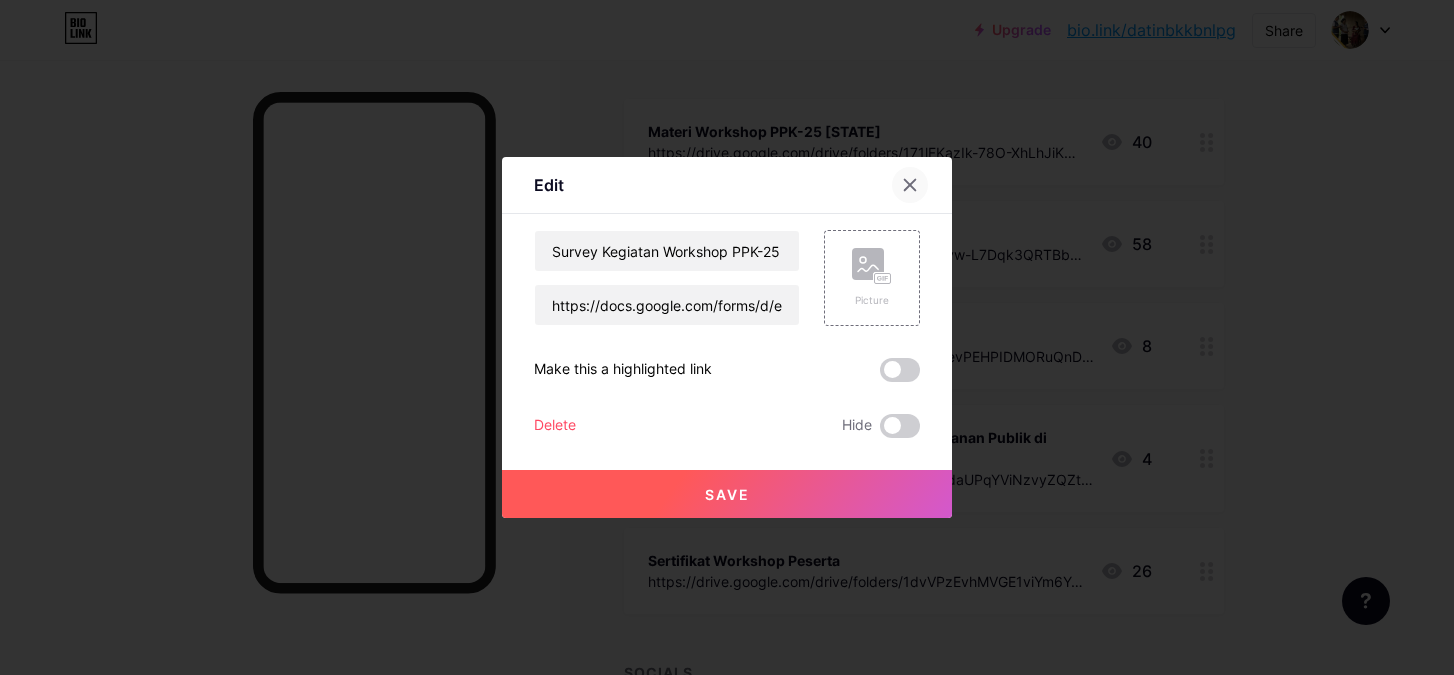 click at bounding box center (910, 185) 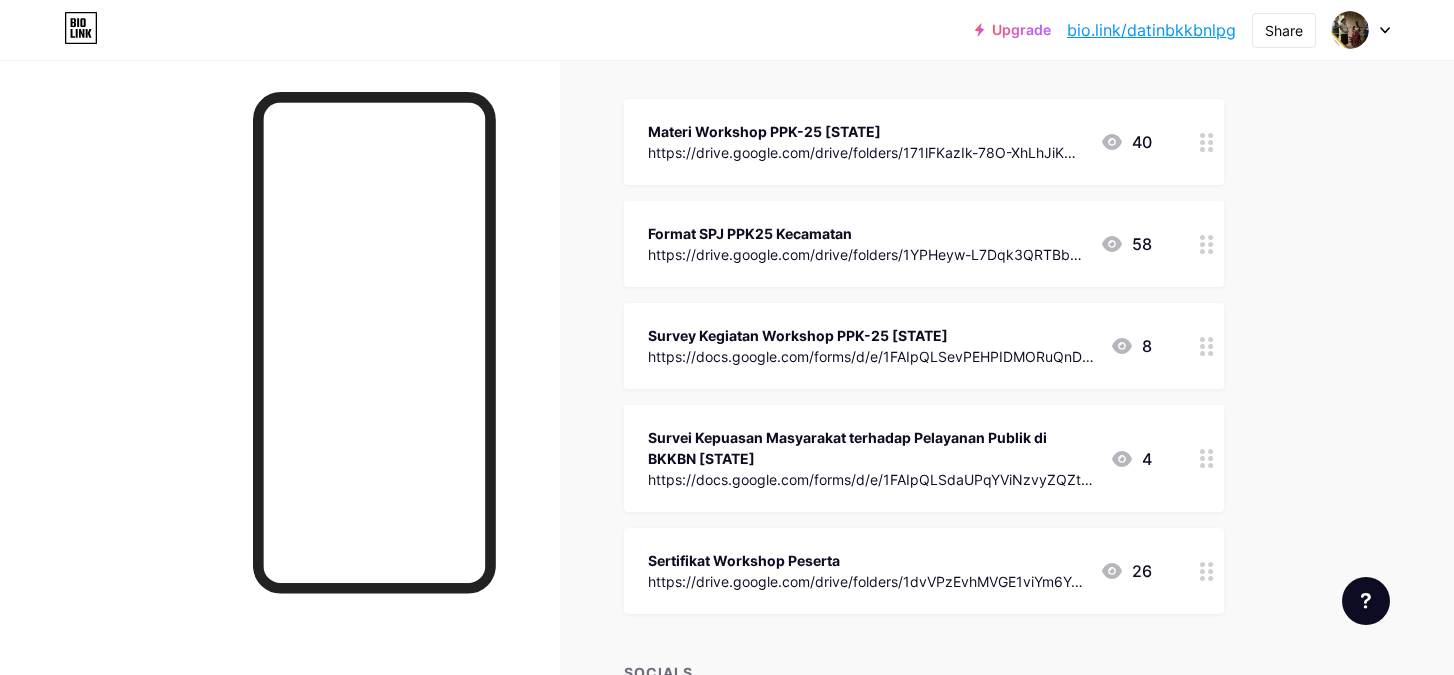 click at bounding box center [1207, 142] 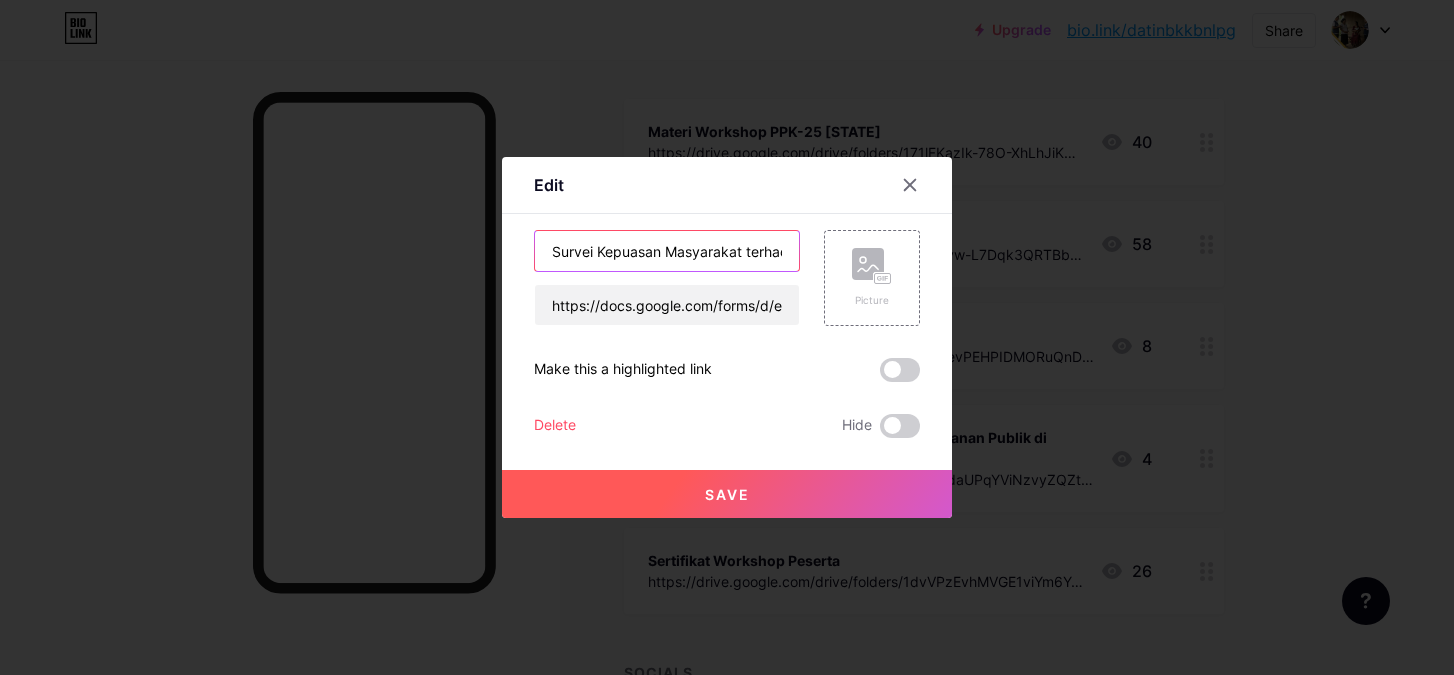 click on "Survei Kepuasan Masyarakat terhadap Pelayanan Publik di BKKBN [STATE]" at bounding box center [667, 251] 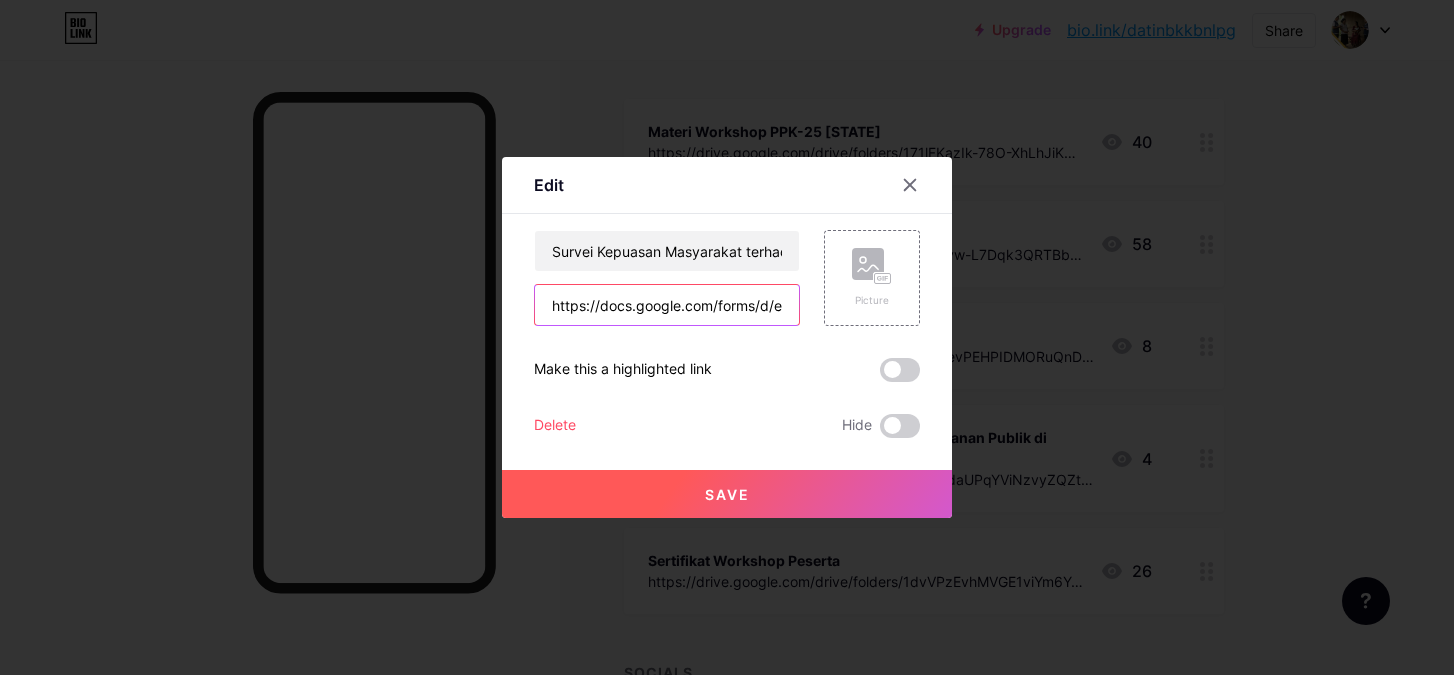 click on "https://docs.google.com/forms/d/e/1FAIpQLSdaUPqYViNzvyZQZtGqZA25aZ_Ixte7Wn4slsEGJwA7rckB5g/viewform" at bounding box center [667, 305] 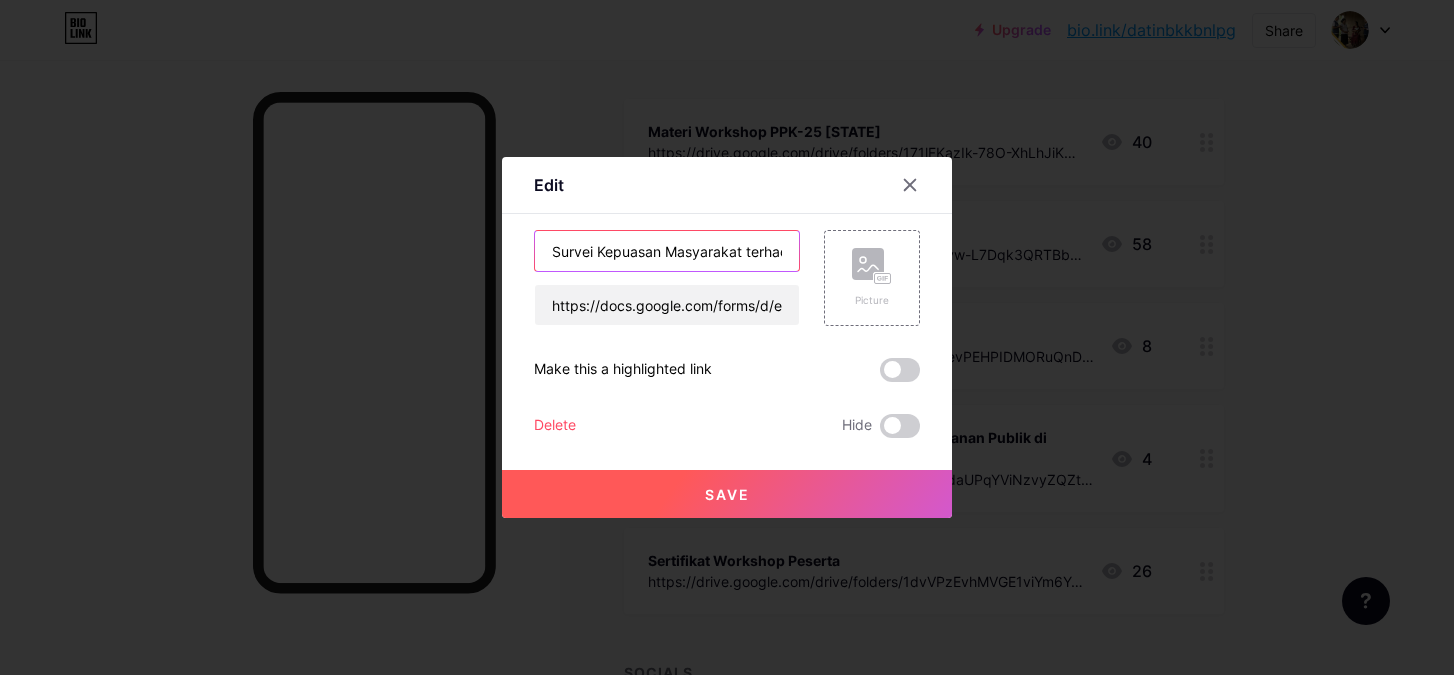 click on "Survei Kepuasan Masyarakat terhadap Pelayanan Publik di BKKBN [STATE]" at bounding box center (667, 251) 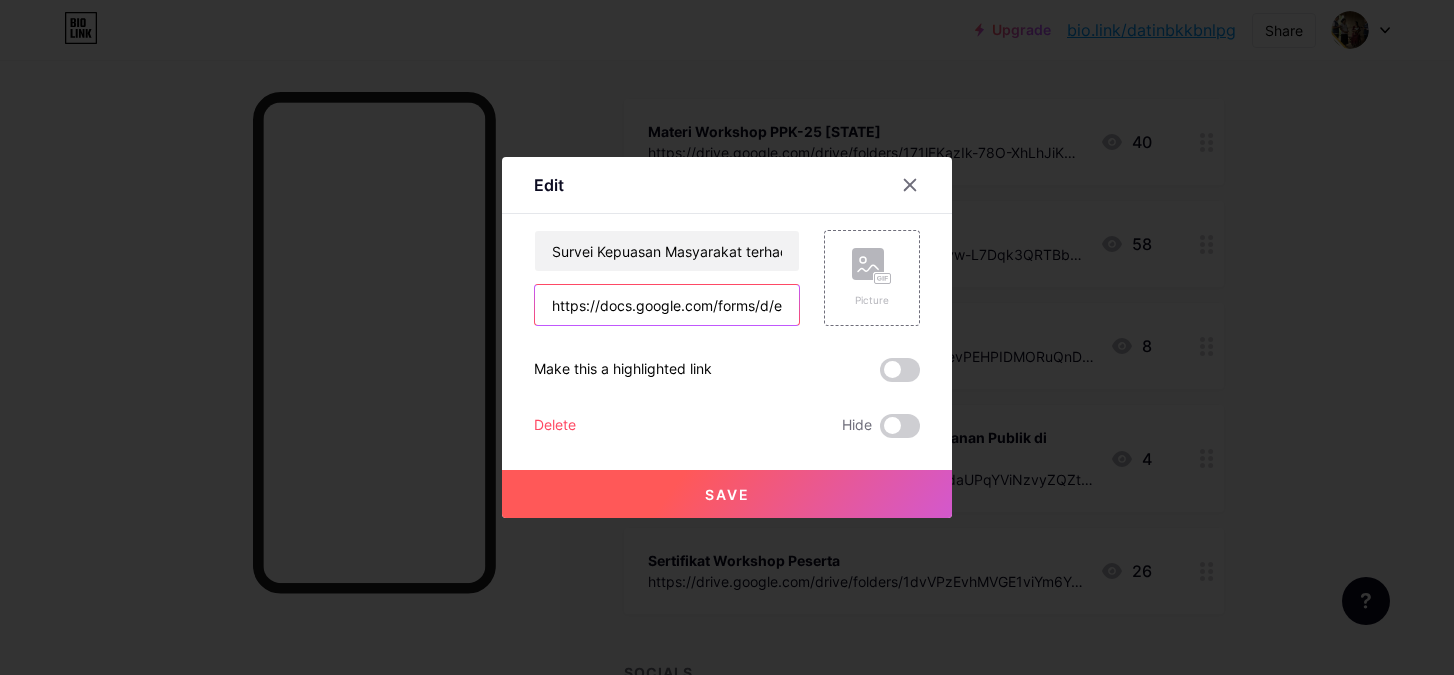 click on "https://docs.google.com/forms/d/e/1FAIpQLSdaUPqYViNzvyZQZtGqZA25aZ_Ixte7Wn4slsEGJwA7rckB5g/viewform" at bounding box center (667, 305) 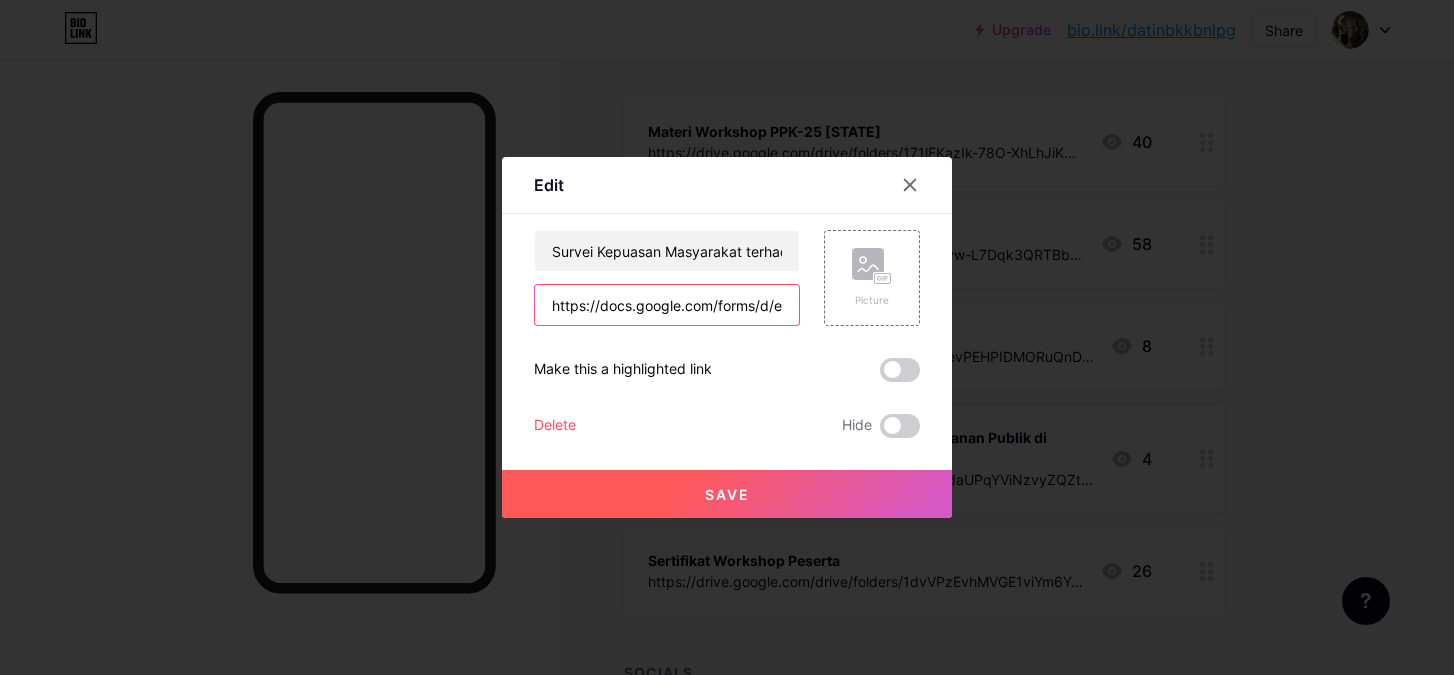 click on "https://docs.google.com/forms/d/e/1FAIpQLSdaUPqYViNzvyZQZtGqZA25aZ_Ixte7Wn4slsEGJwA7rckB5g/viewform" at bounding box center (667, 305) 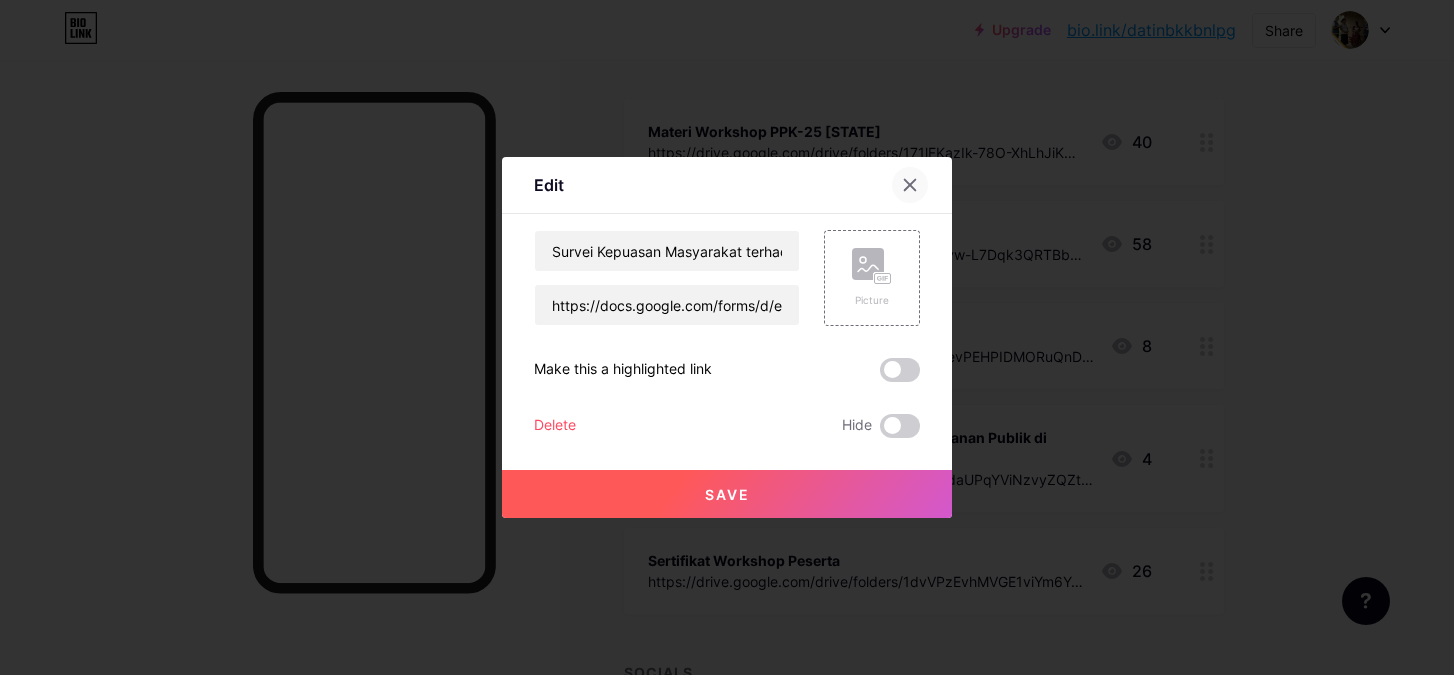 click at bounding box center (910, 185) 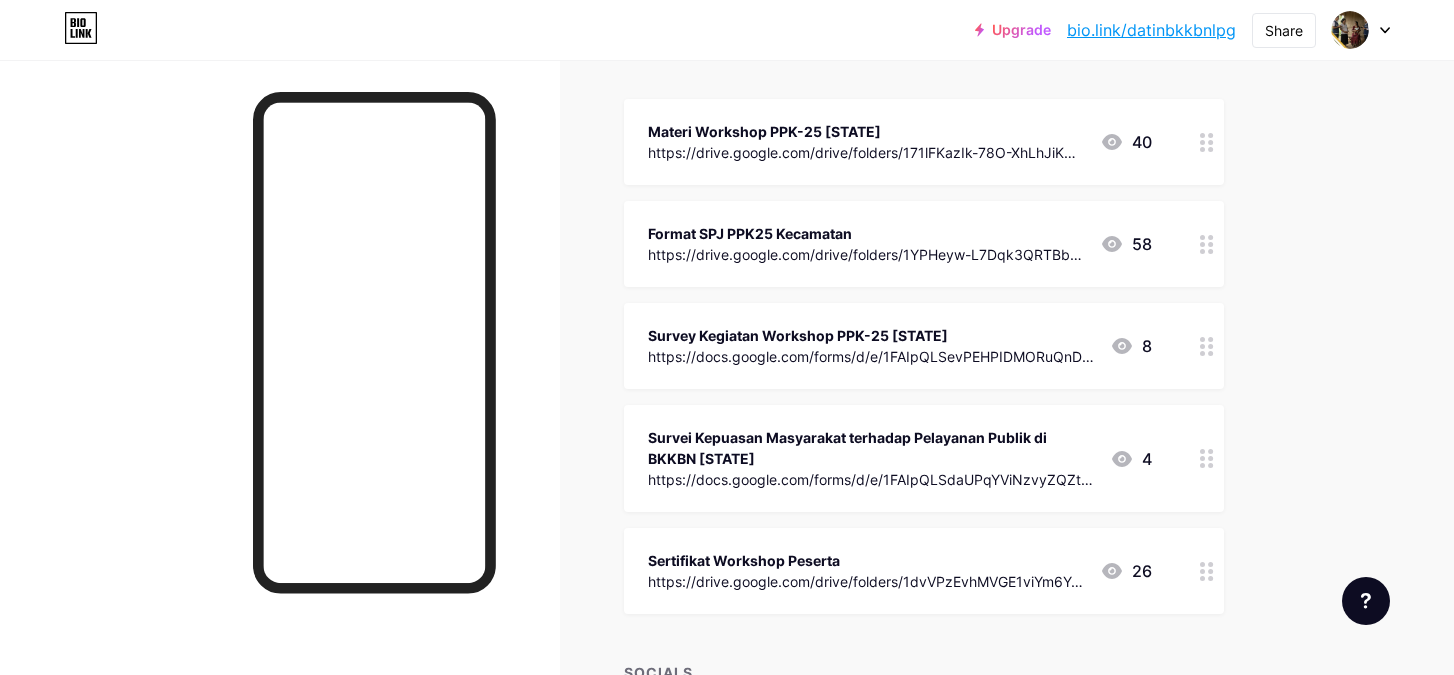 click at bounding box center [1207, 142] 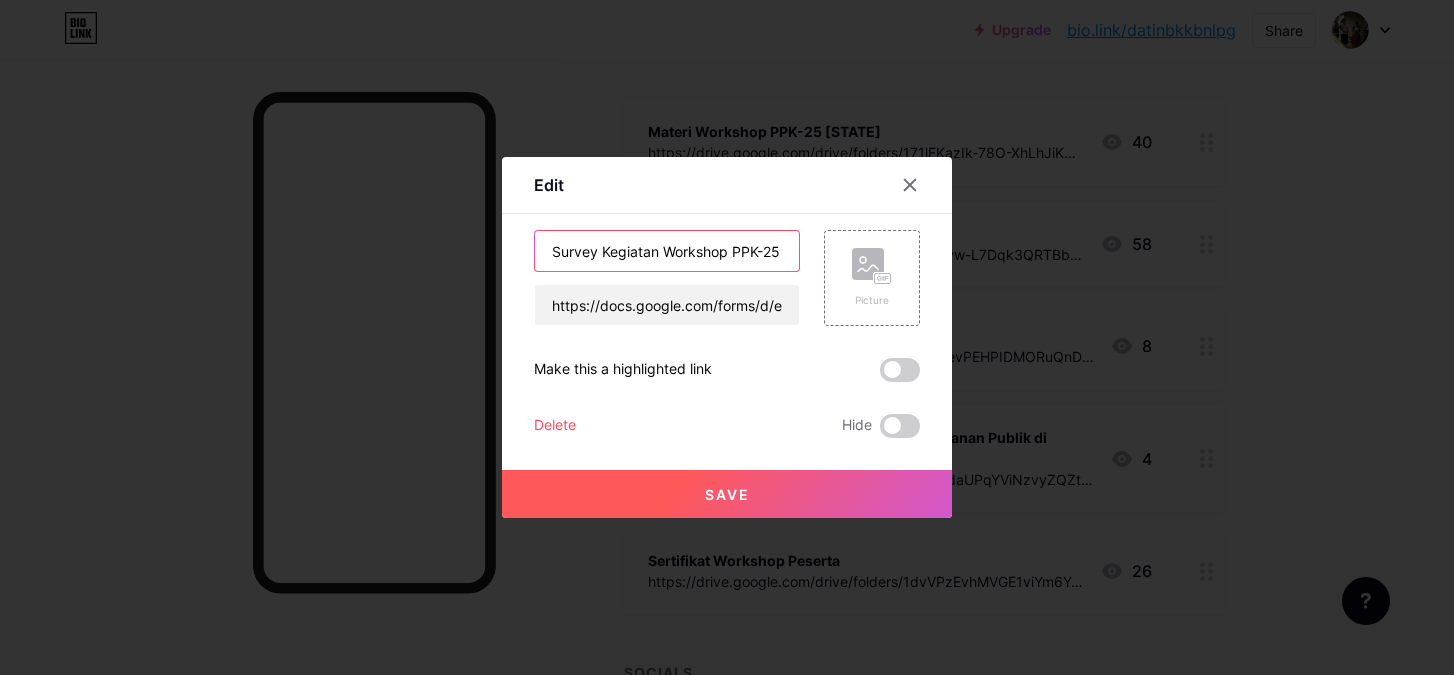 click on "Survey Kegiatan Workshop PPK-25 [STATE]" at bounding box center [667, 251] 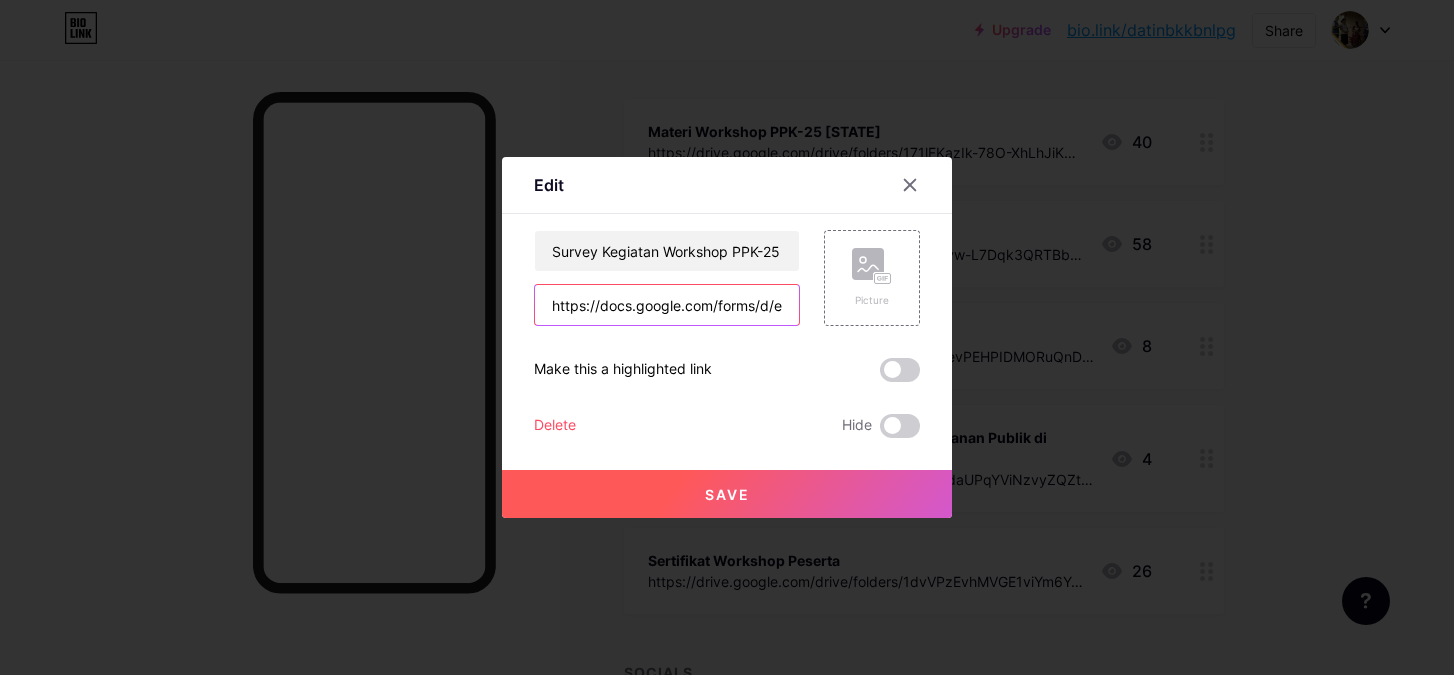 click on "https://docs.google.com/forms/d/e/1FAIpQLSevPEHPIDMORuQnDcnLAib-e9HhCvcEduGX6ioSVrP2g9GJVQ/viewform?usp=sharing&ouid=111637956308335695761" at bounding box center [667, 305] 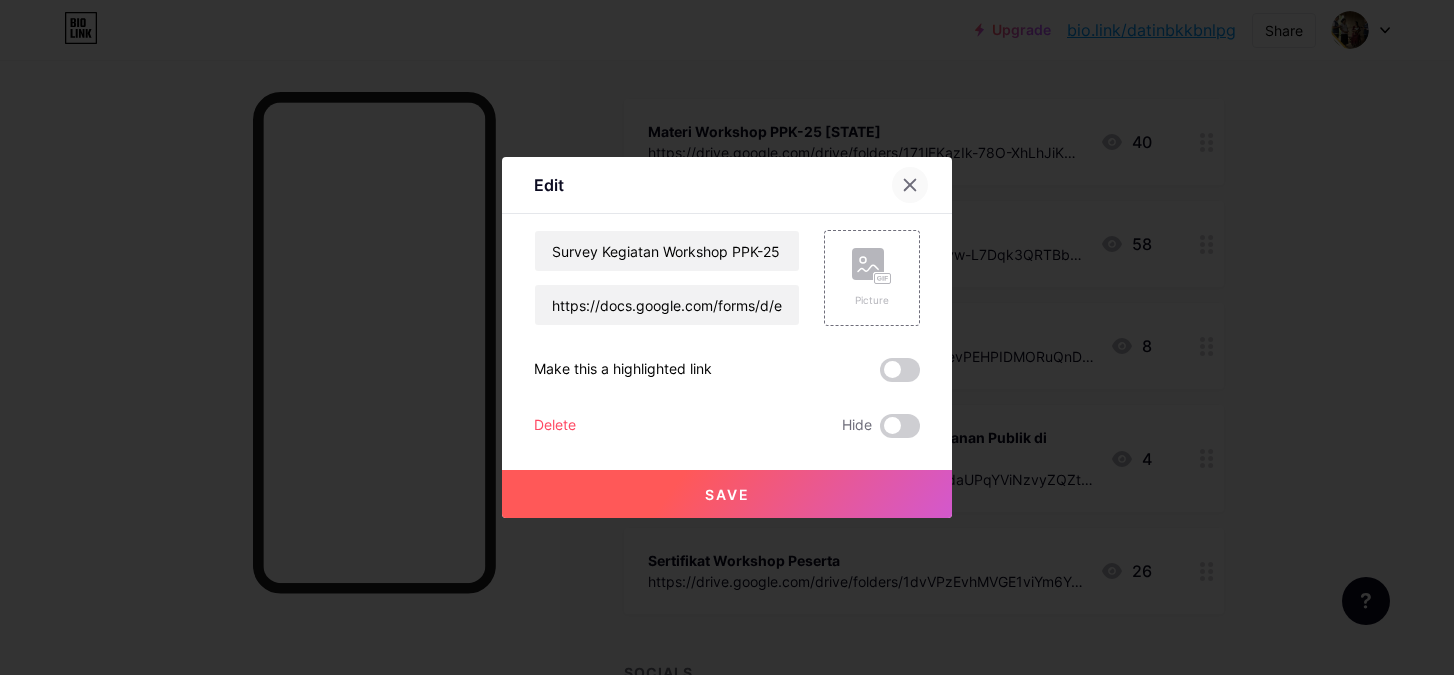 click at bounding box center [910, 185] 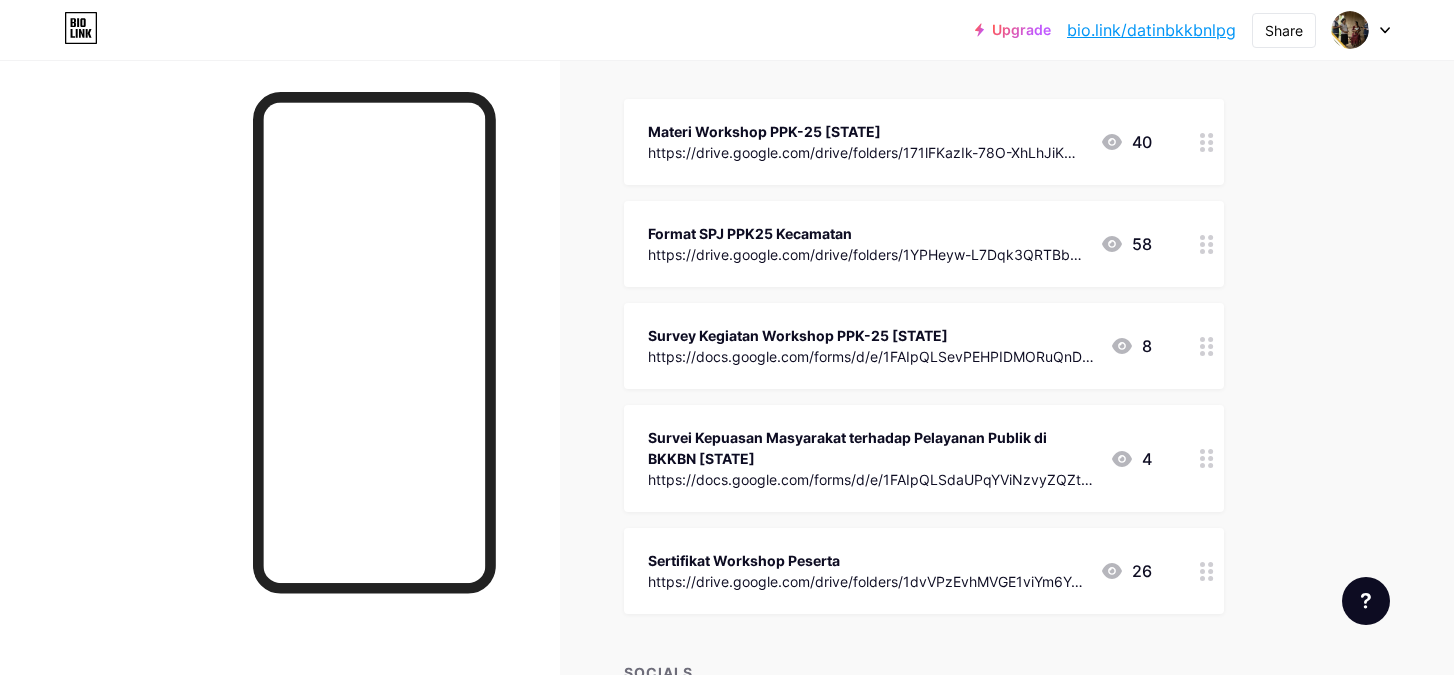 click at bounding box center (1207, 142) 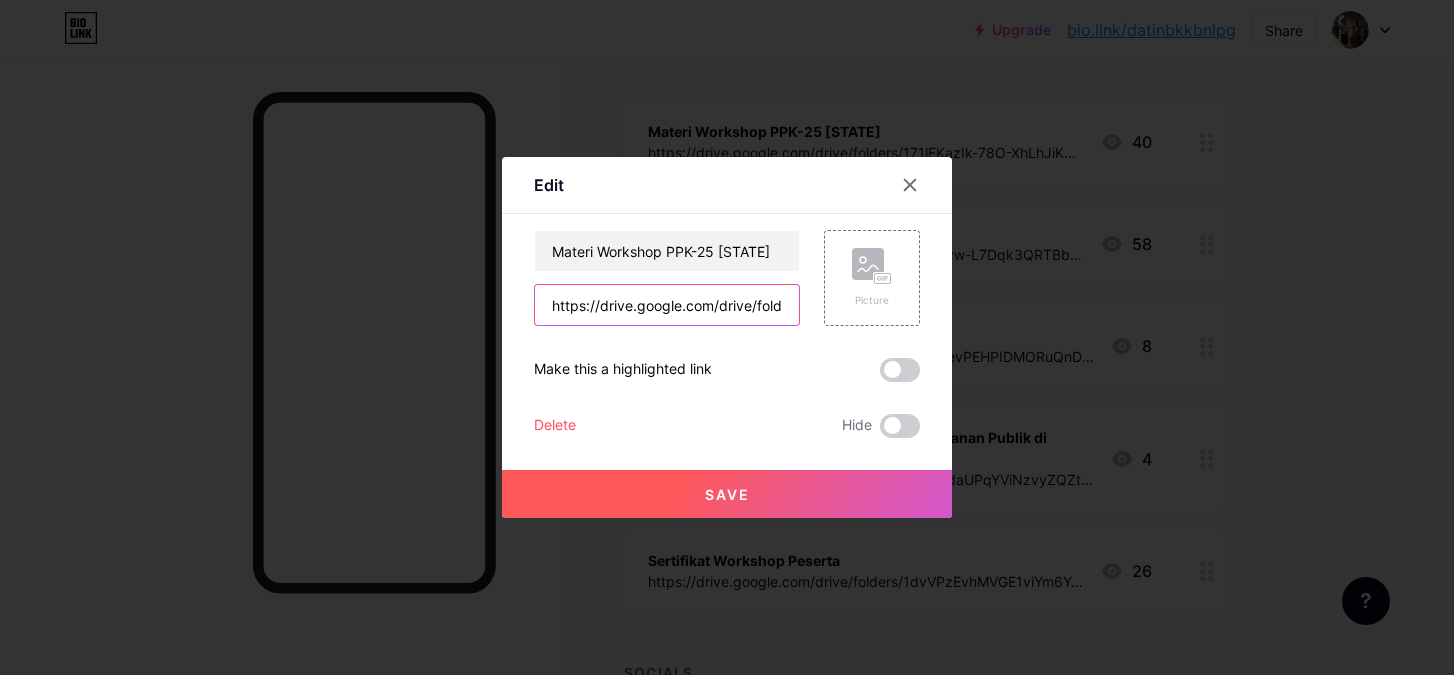 click on "https://drive.google.com/drive/folders/171lFKazIk-78O-XhLhJiKAh7MiEssPul?usp=sharing" at bounding box center (667, 305) 